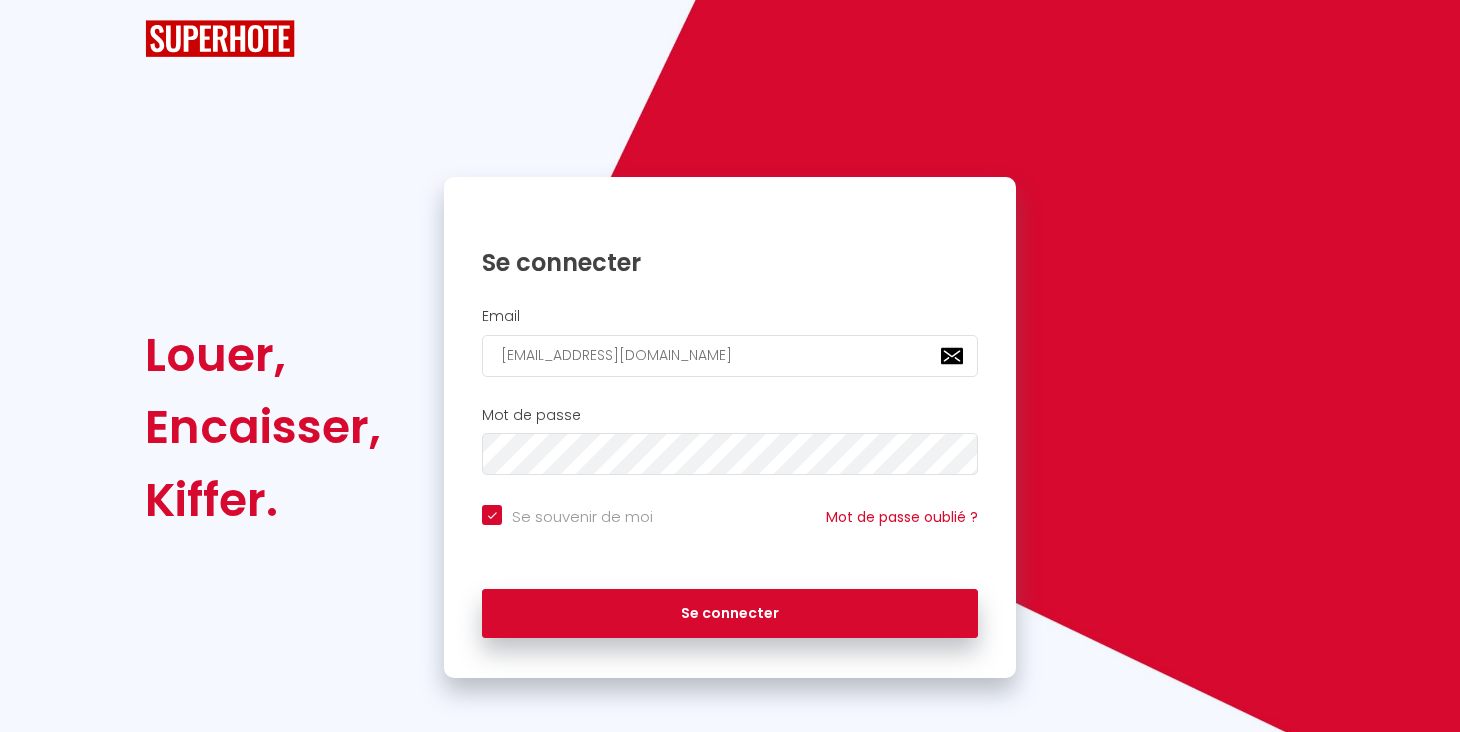 scroll, scrollTop: 0, scrollLeft: 0, axis: both 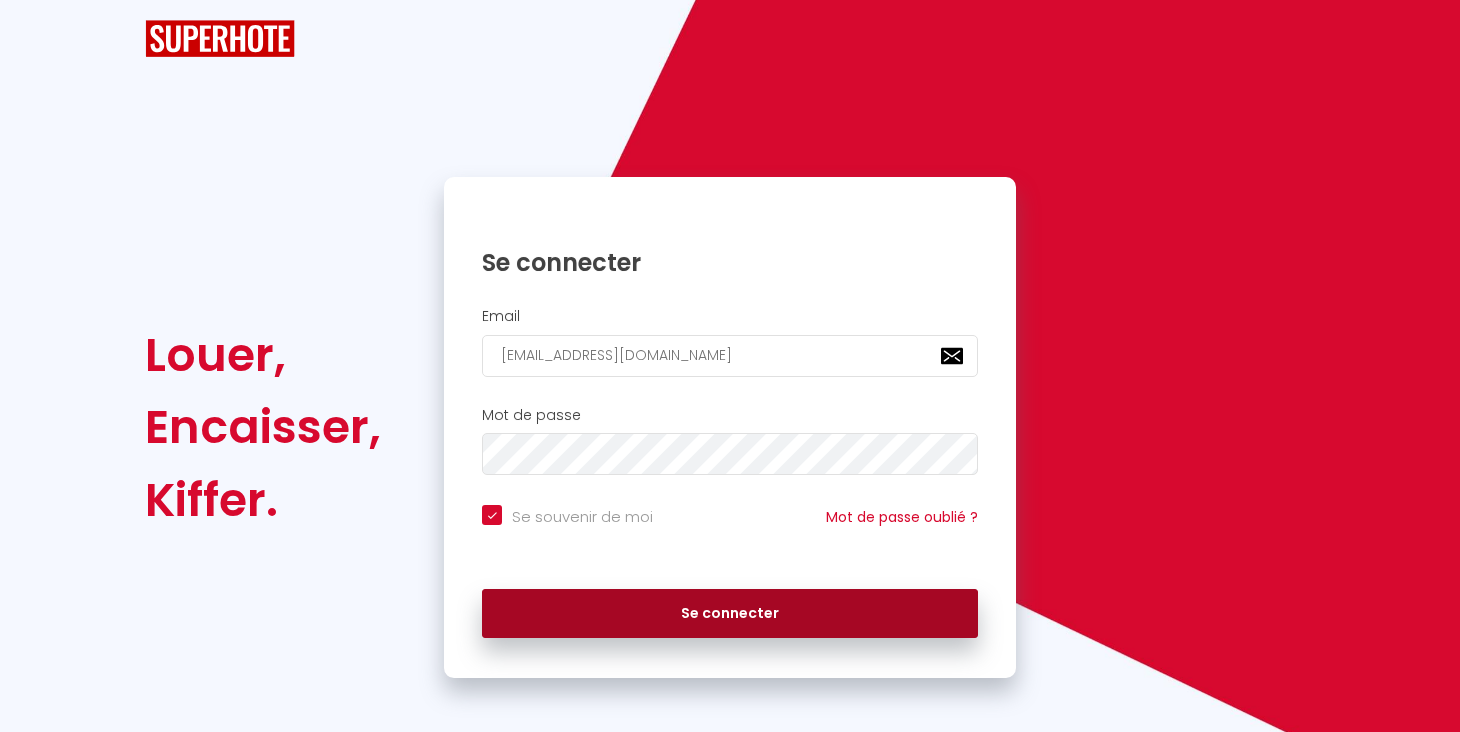 click on "Se connecter" at bounding box center [730, 614] 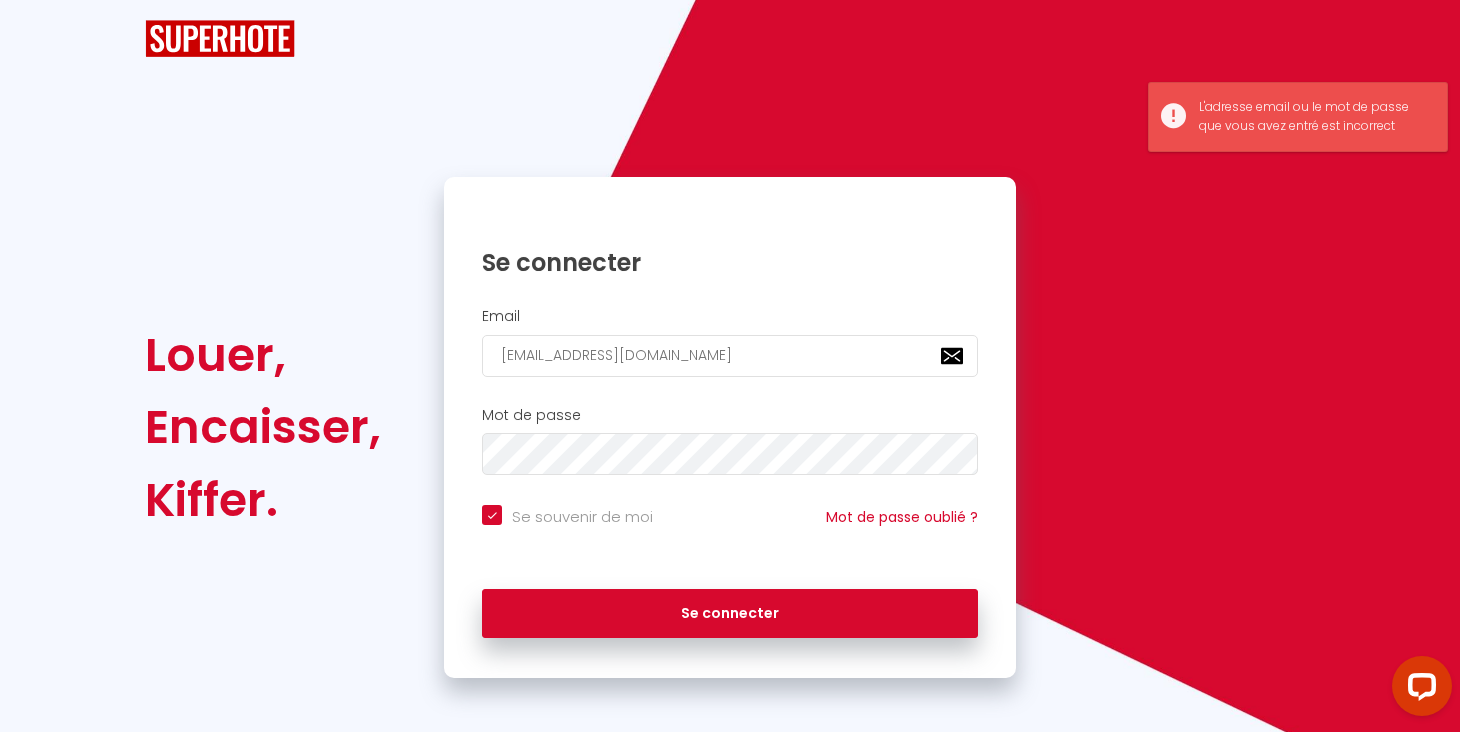 scroll, scrollTop: 0, scrollLeft: 0, axis: both 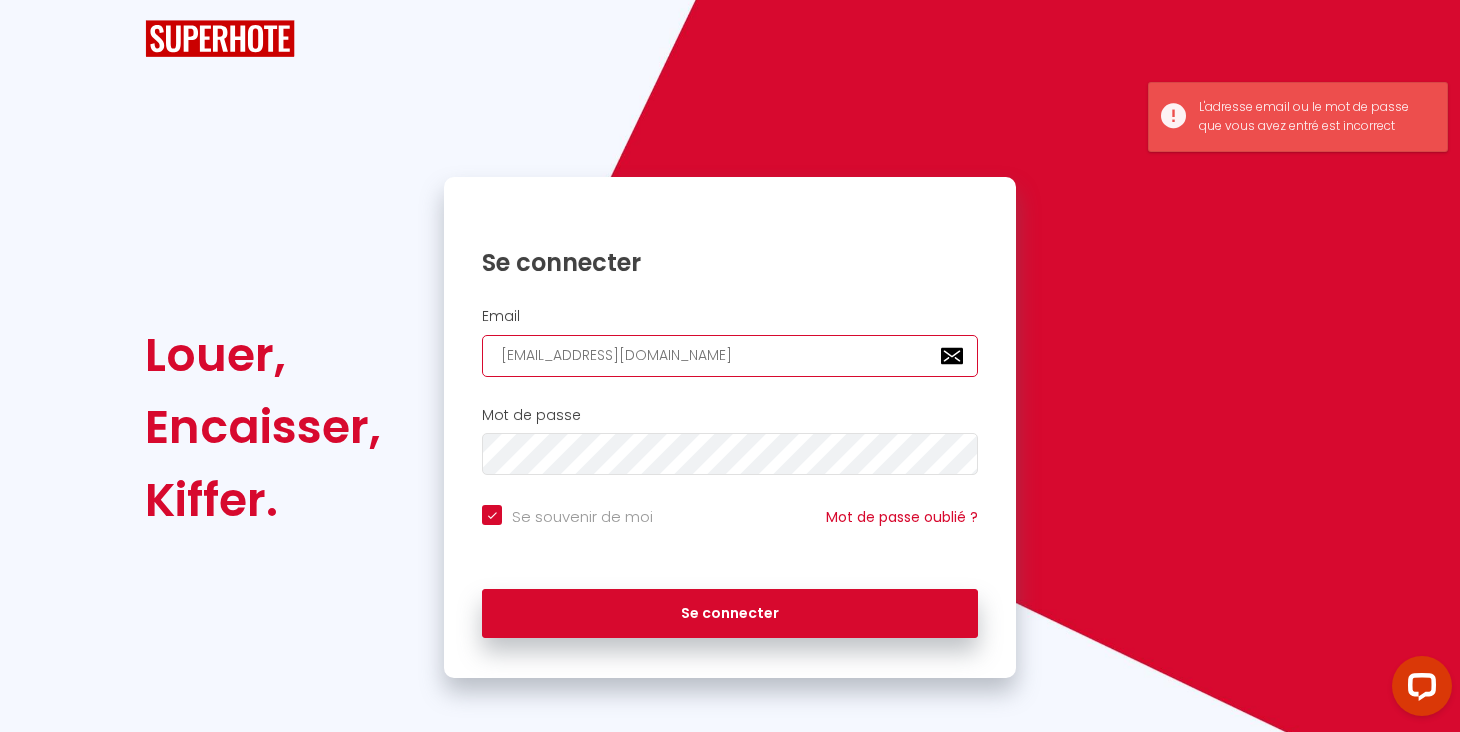 click on "[EMAIL_ADDRESS][DOMAIN_NAME]" at bounding box center [730, 356] 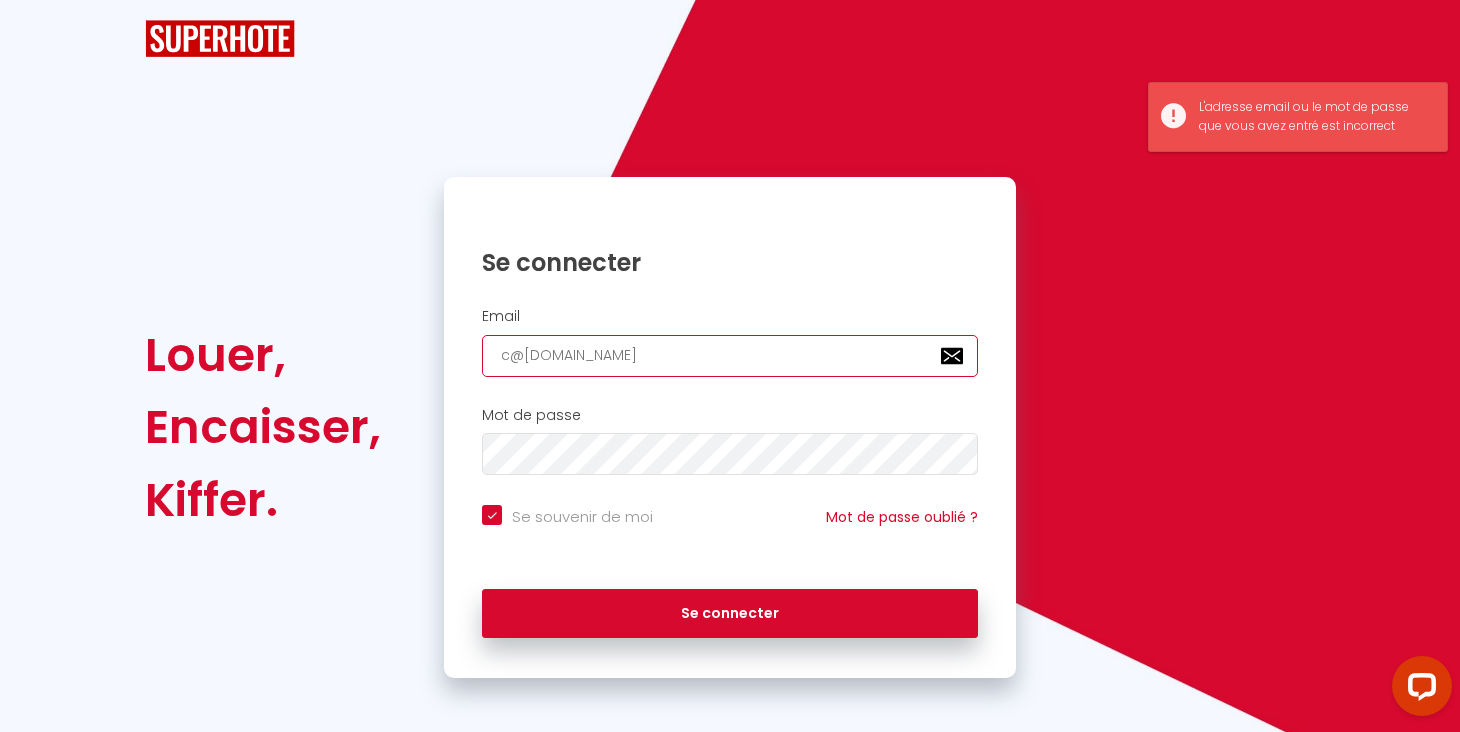 checkbox on "true" 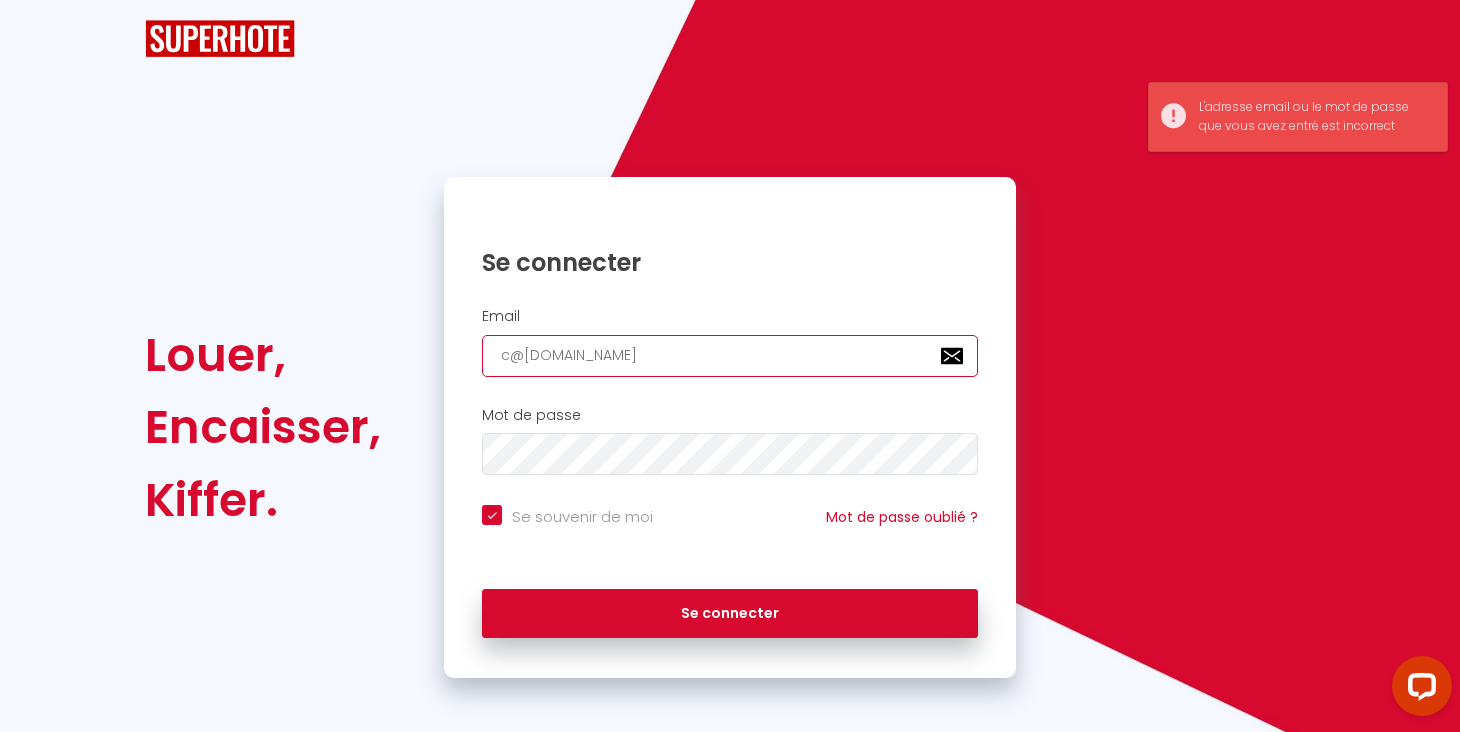 type on "[EMAIL_ADDRESS][DOMAIN_NAME]" 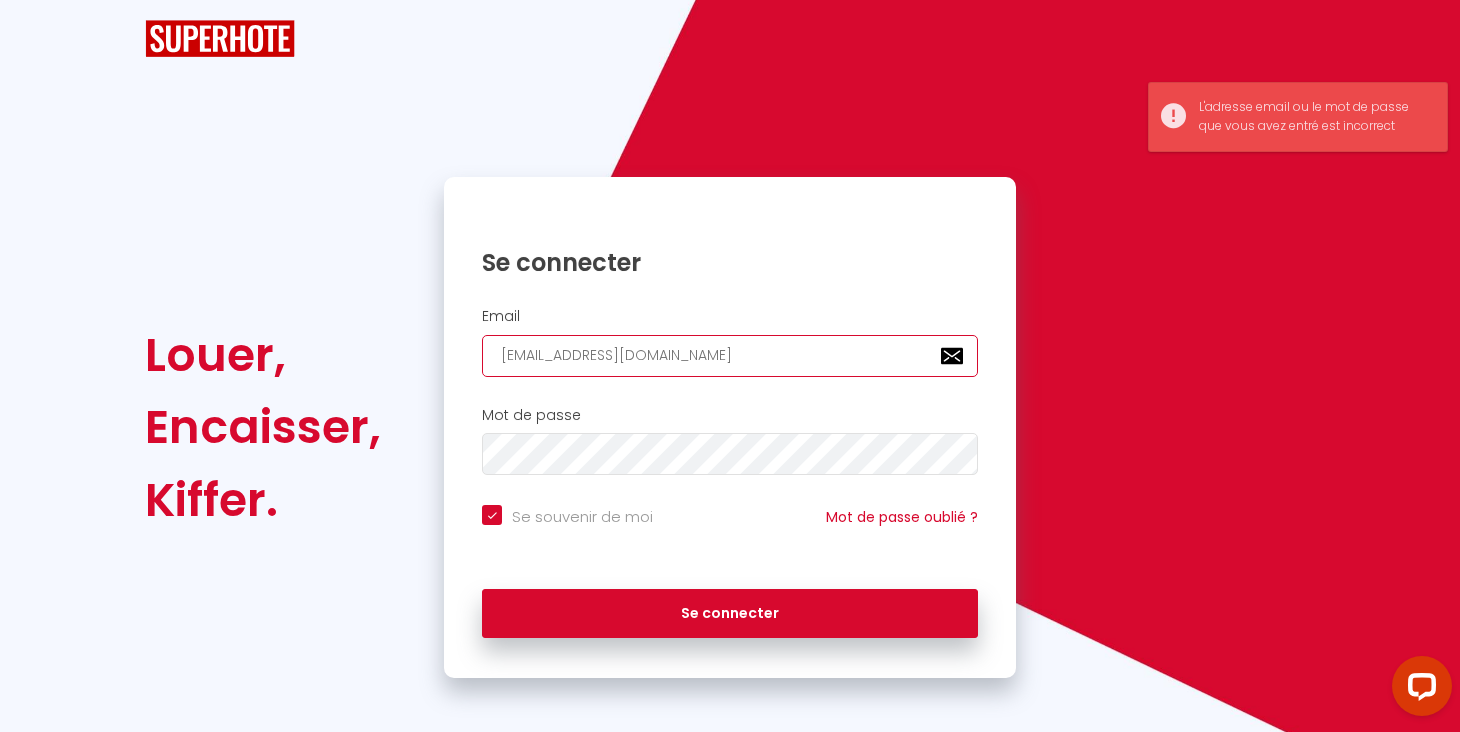 type on "[EMAIL_ADDRESS][DOMAIN_NAME]" 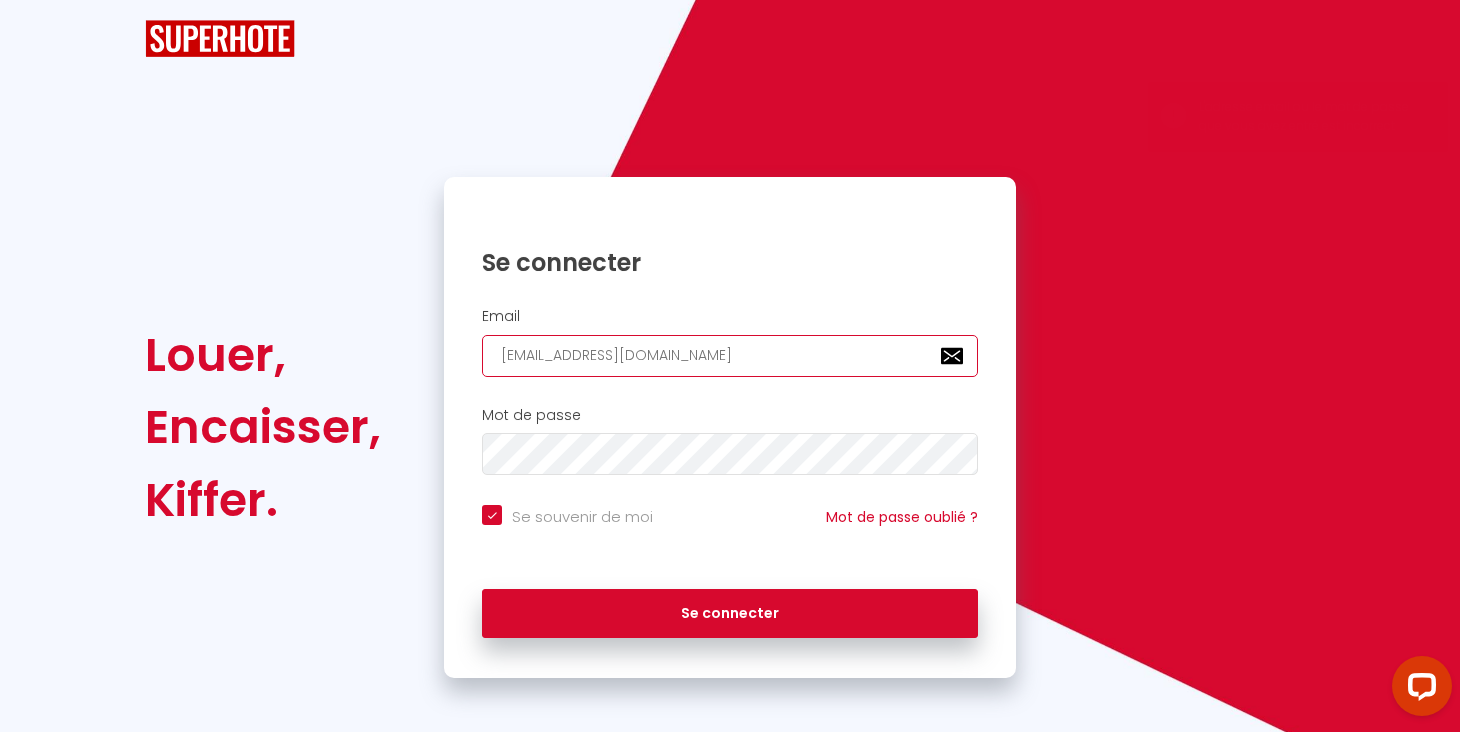 type on "[EMAIL_ADDRESS][DOMAIN_NAME]" 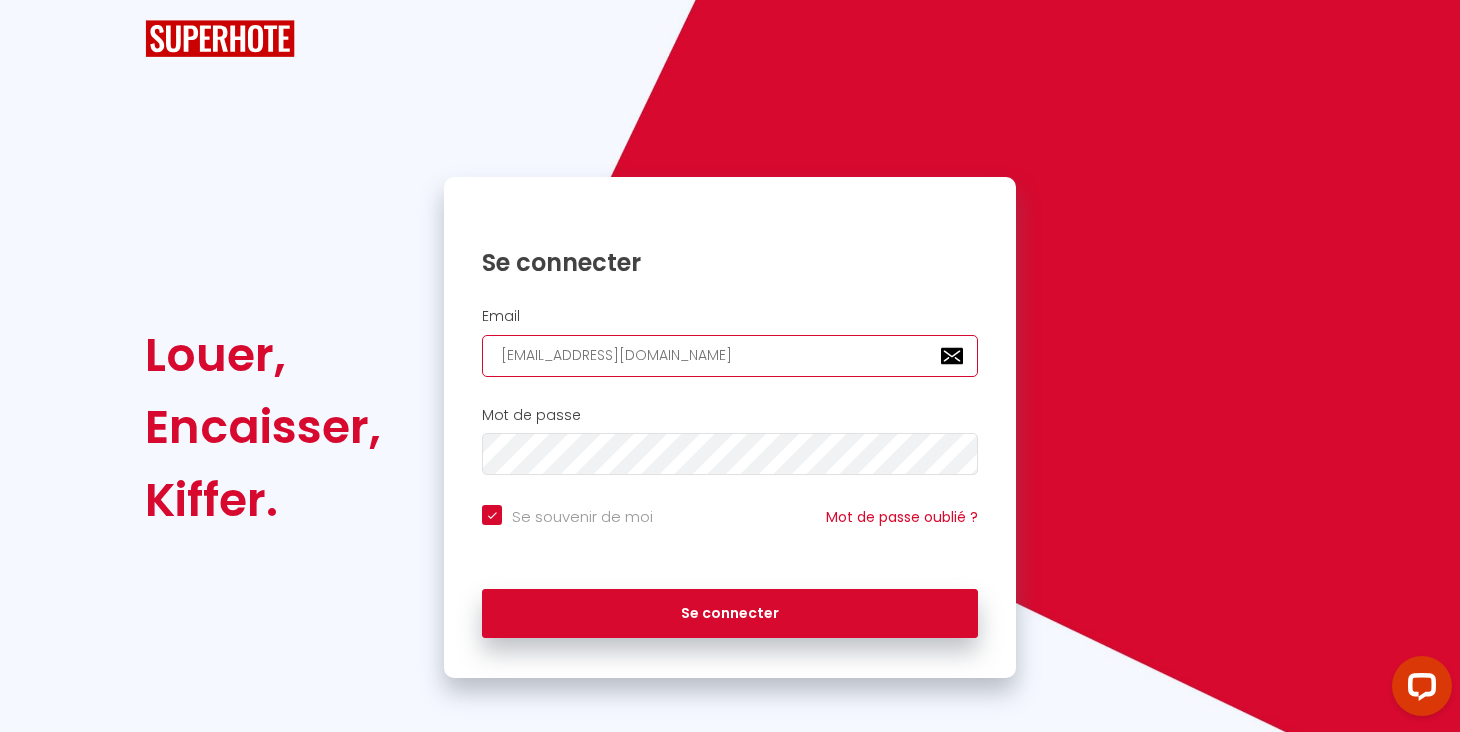 type on "[EMAIL_ADDRESS][DOMAIN_NAME]" 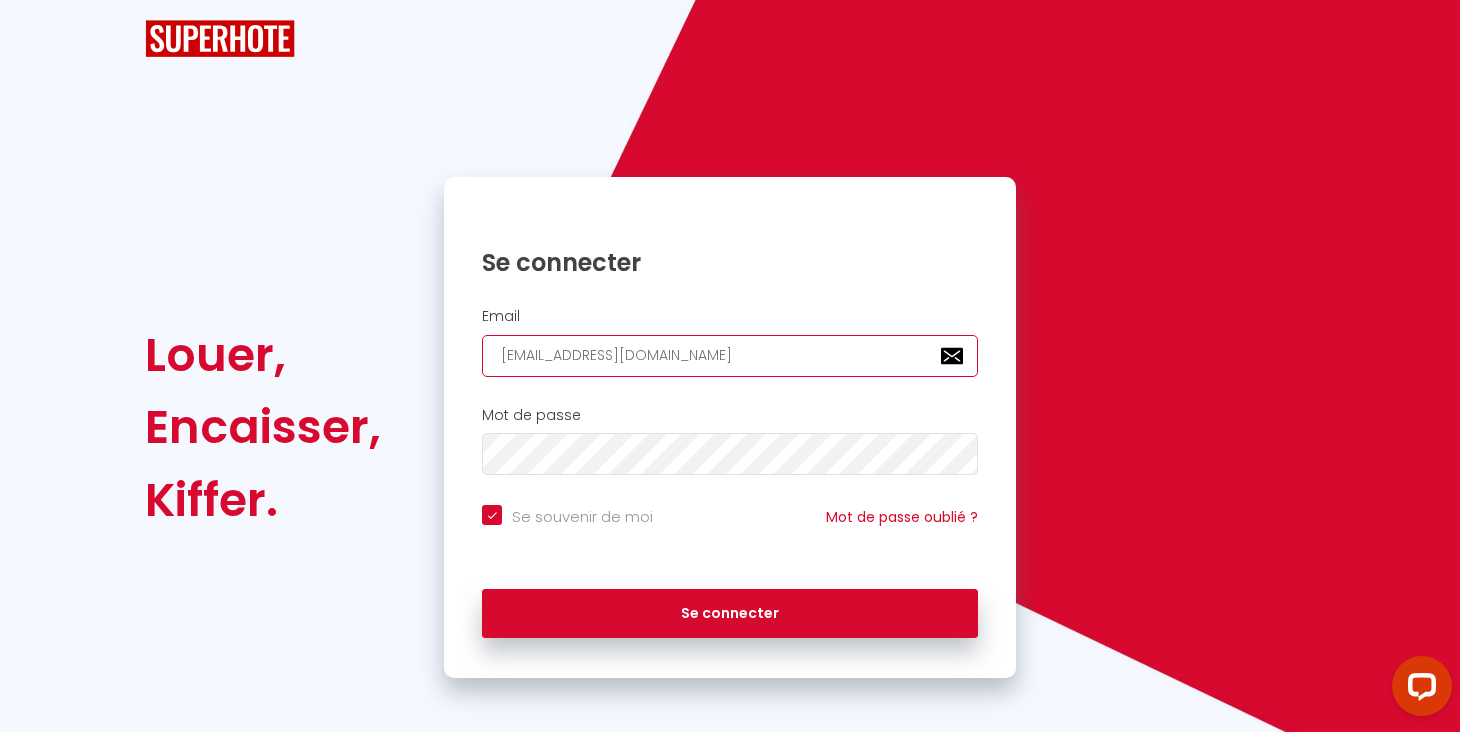 type on "[EMAIL_ADDRESS][DOMAIN_NAME]" 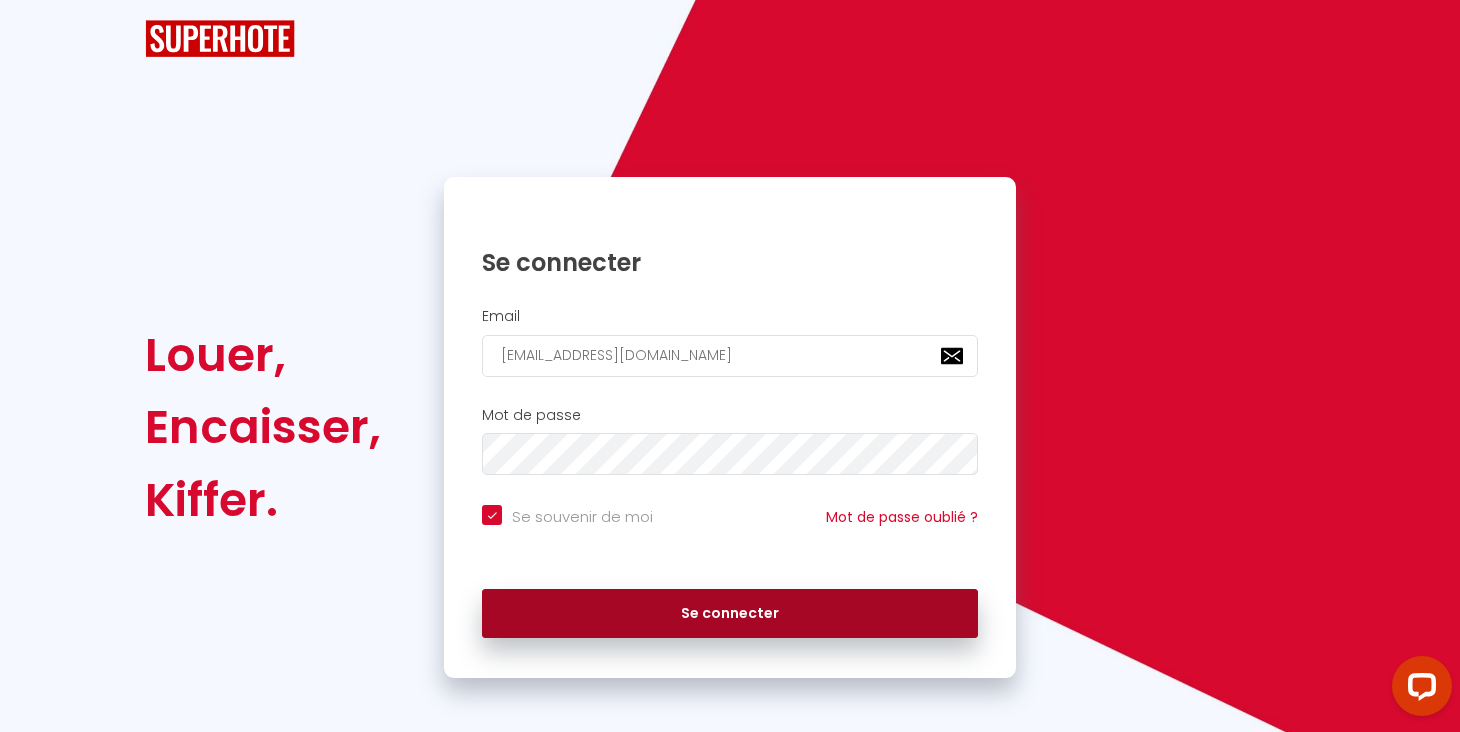 click on "Se connecter" at bounding box center [730, 614] 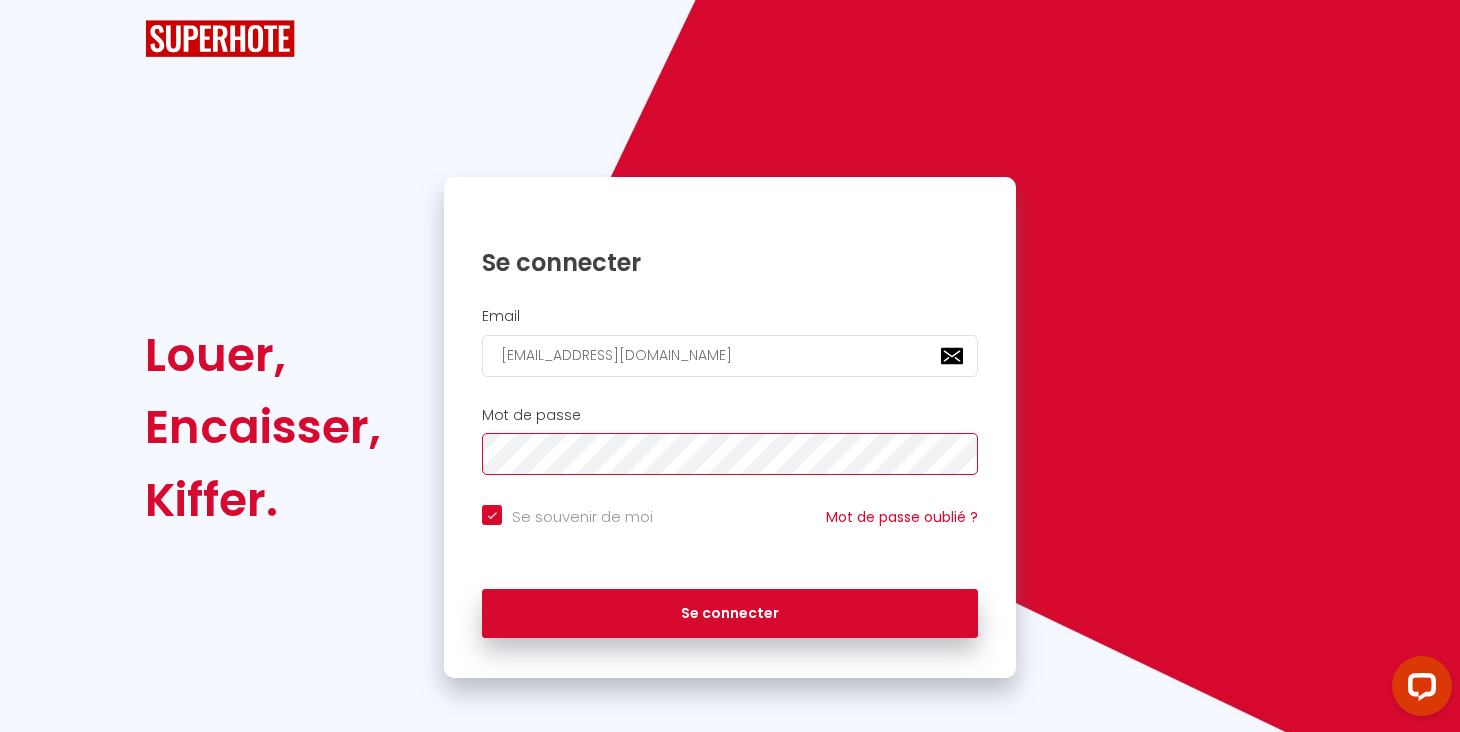 click on "Se connecter" at bounding box center [730, 614] 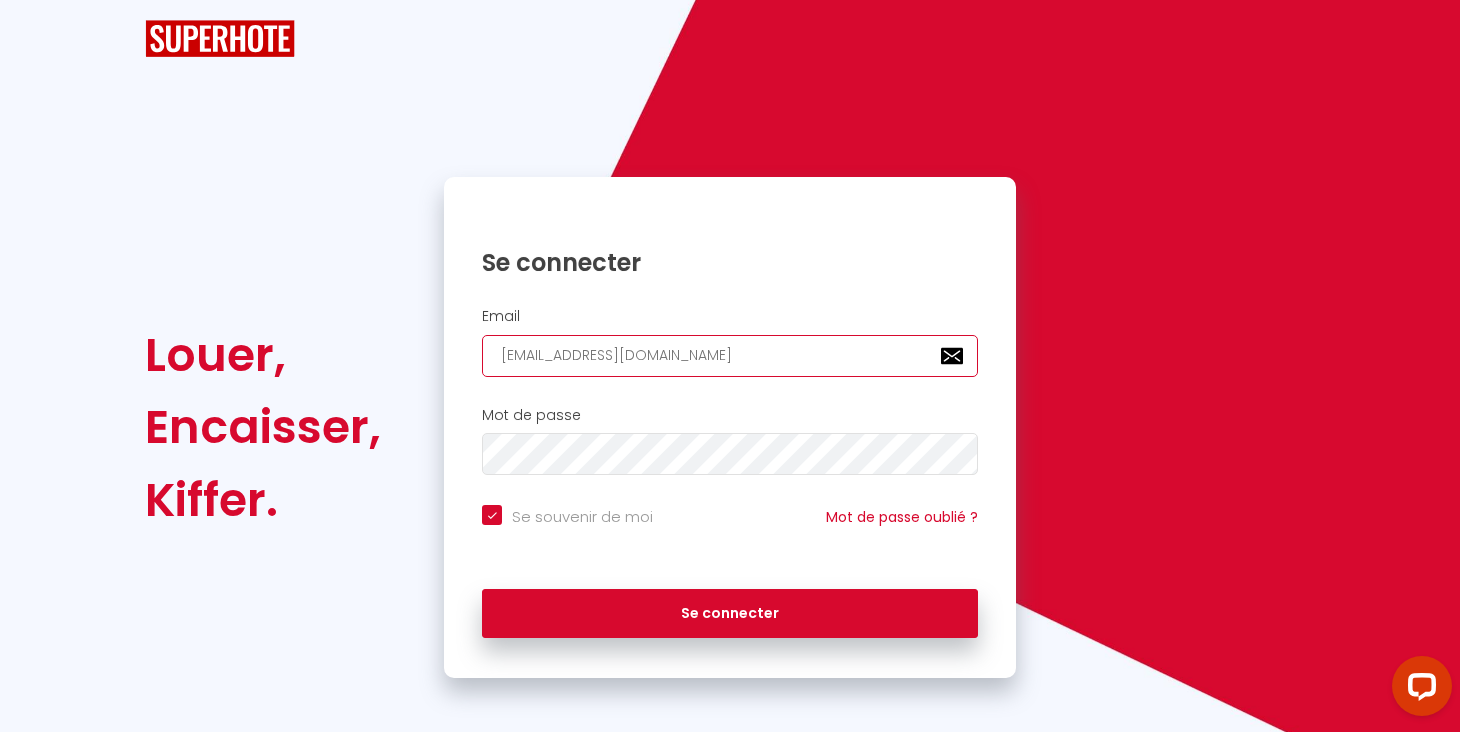 click on "[EMAIL_ADDRESS][DOMAIN_NAME]" at bounding box center [730, 356] 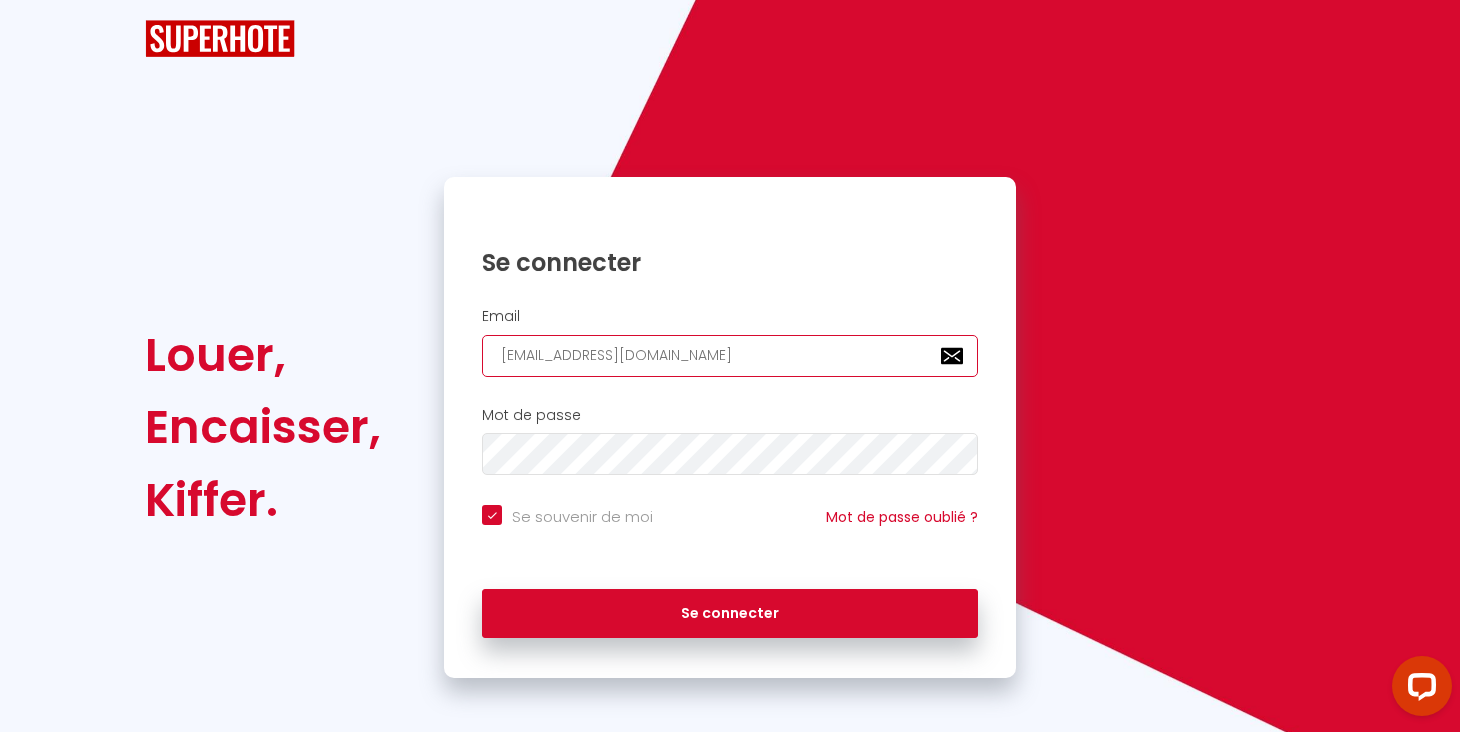 type on "[DOMAIN_NAME]" 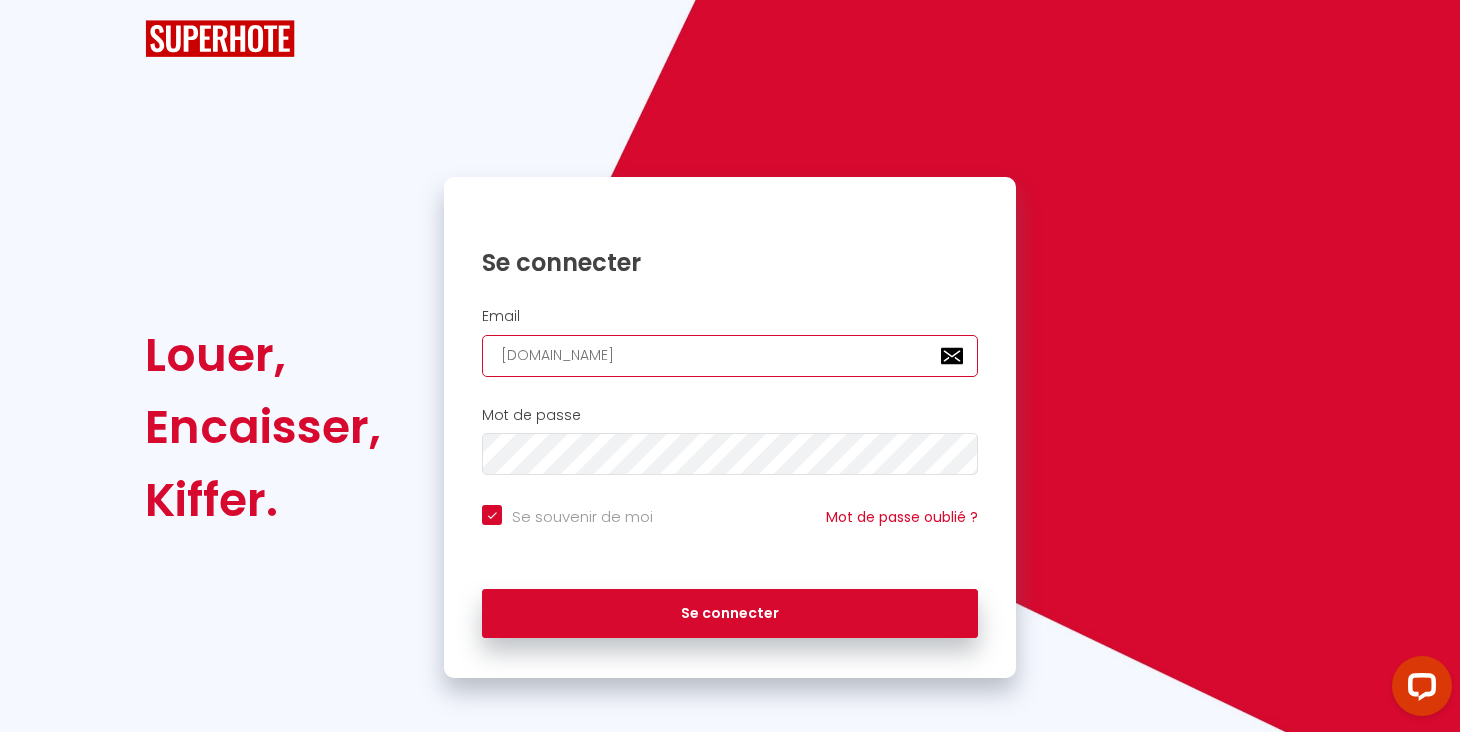 checkbox on "true" 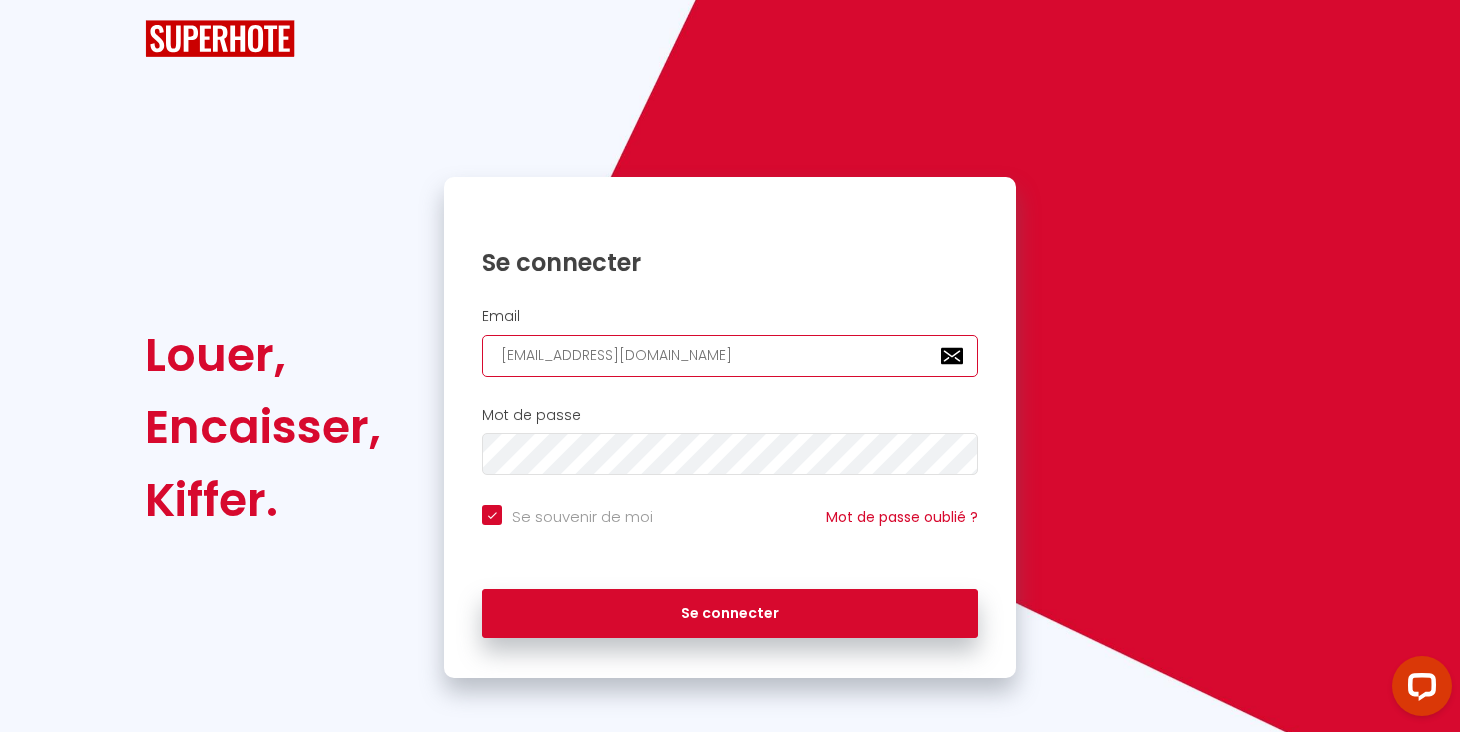 checkbox on "true" 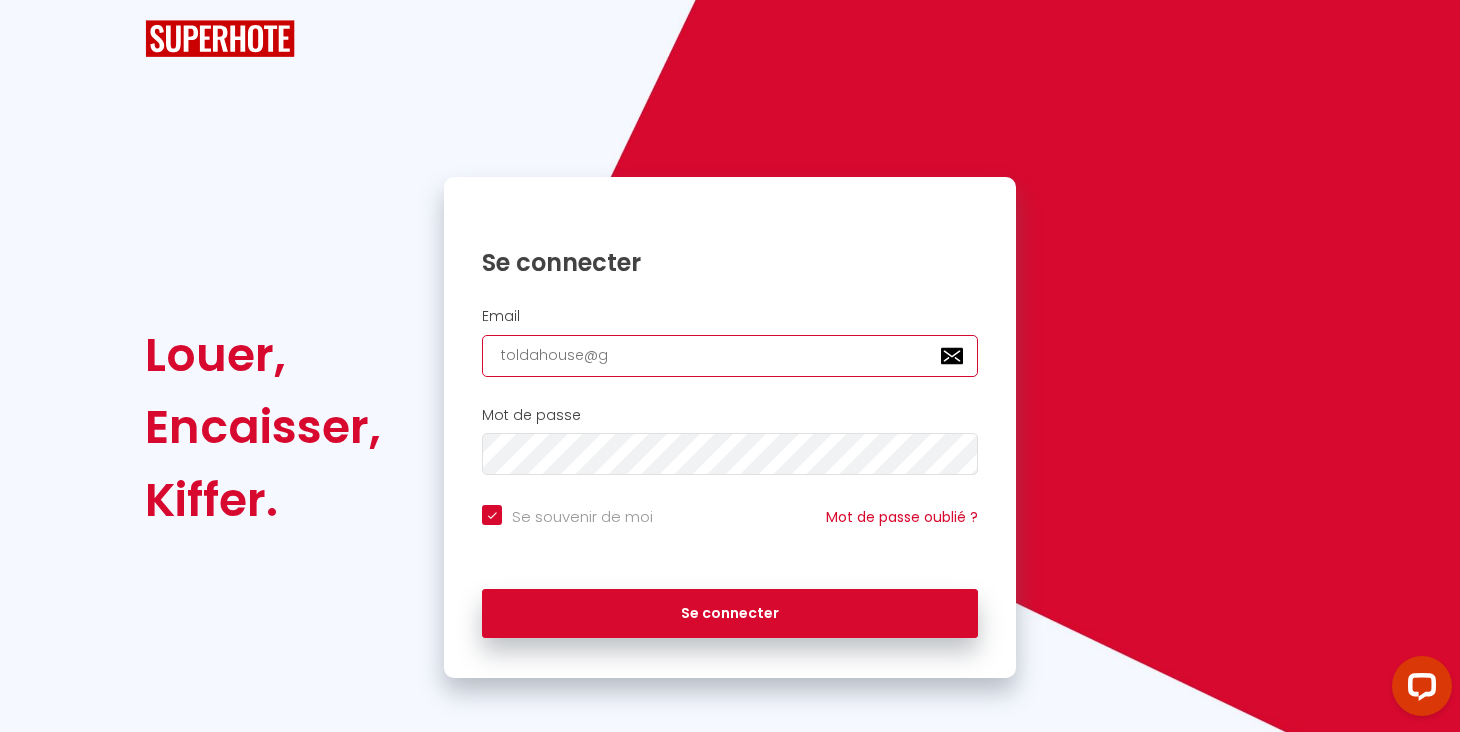checkbox on "true" 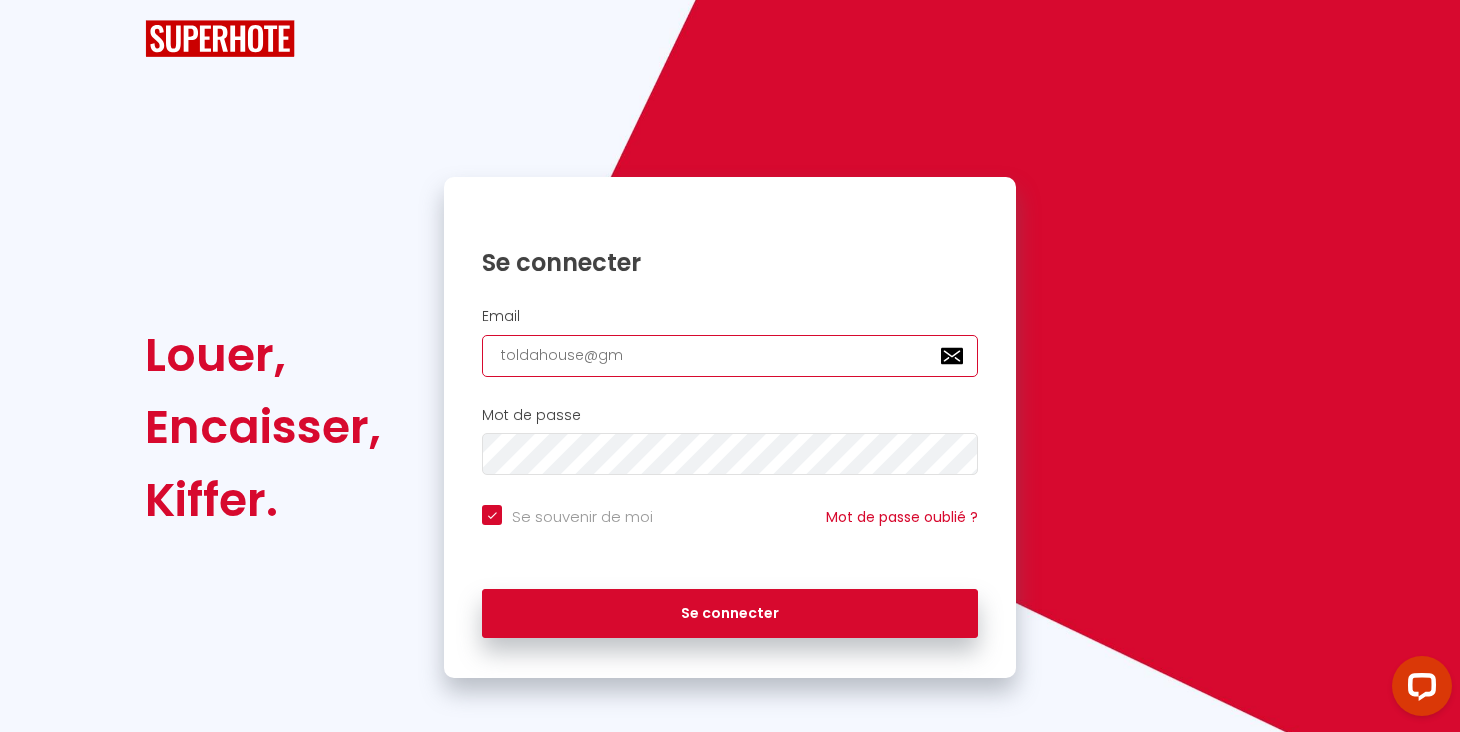 type on "toldahouse@gma" 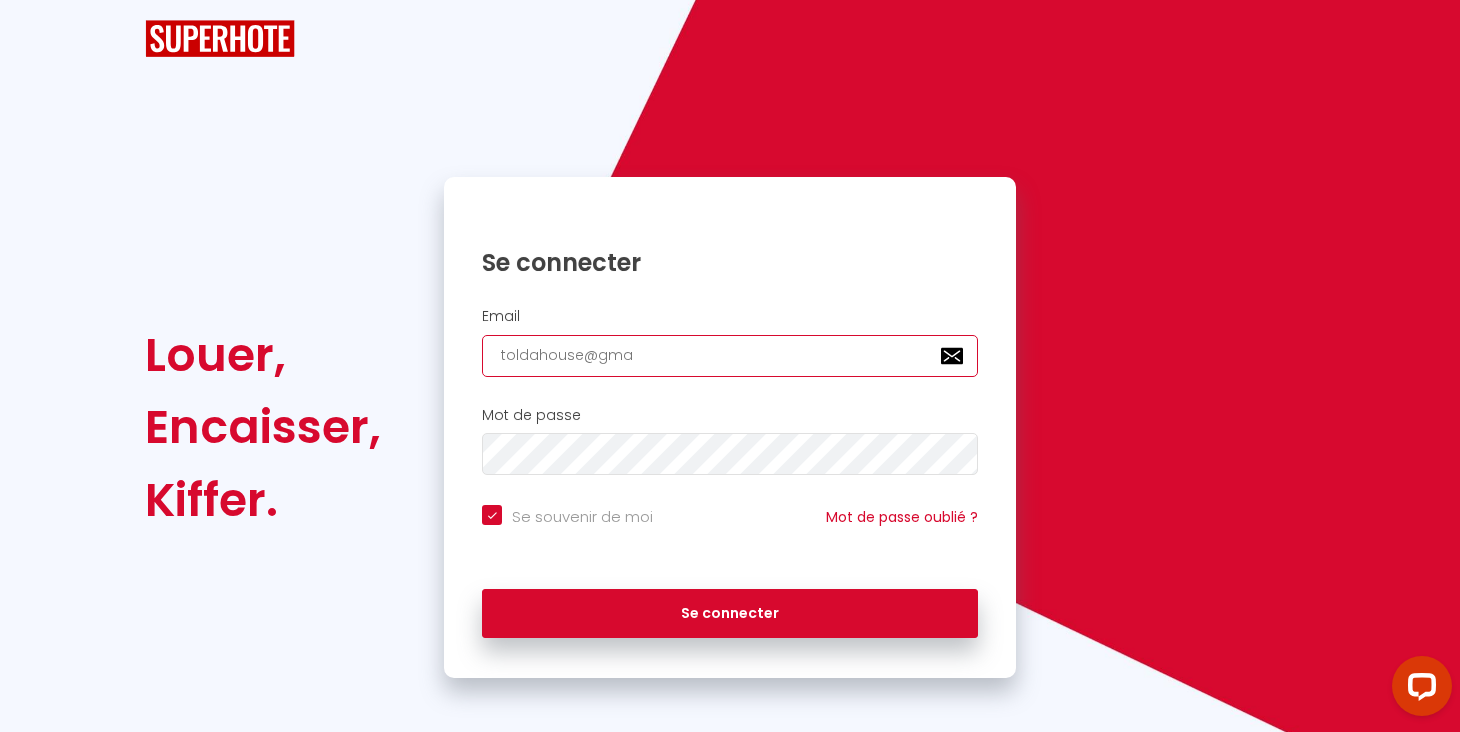 checkbox on "true" 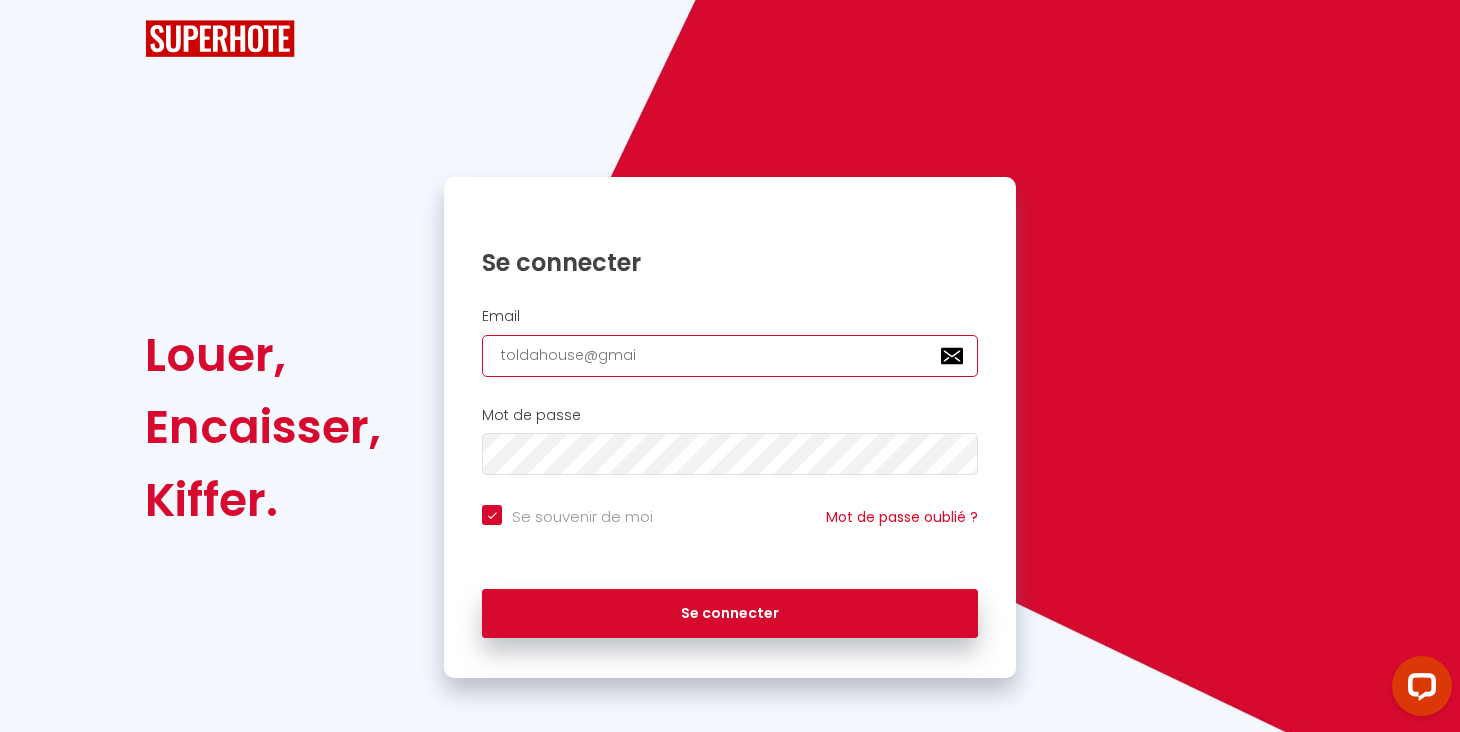 checkbox on "true" 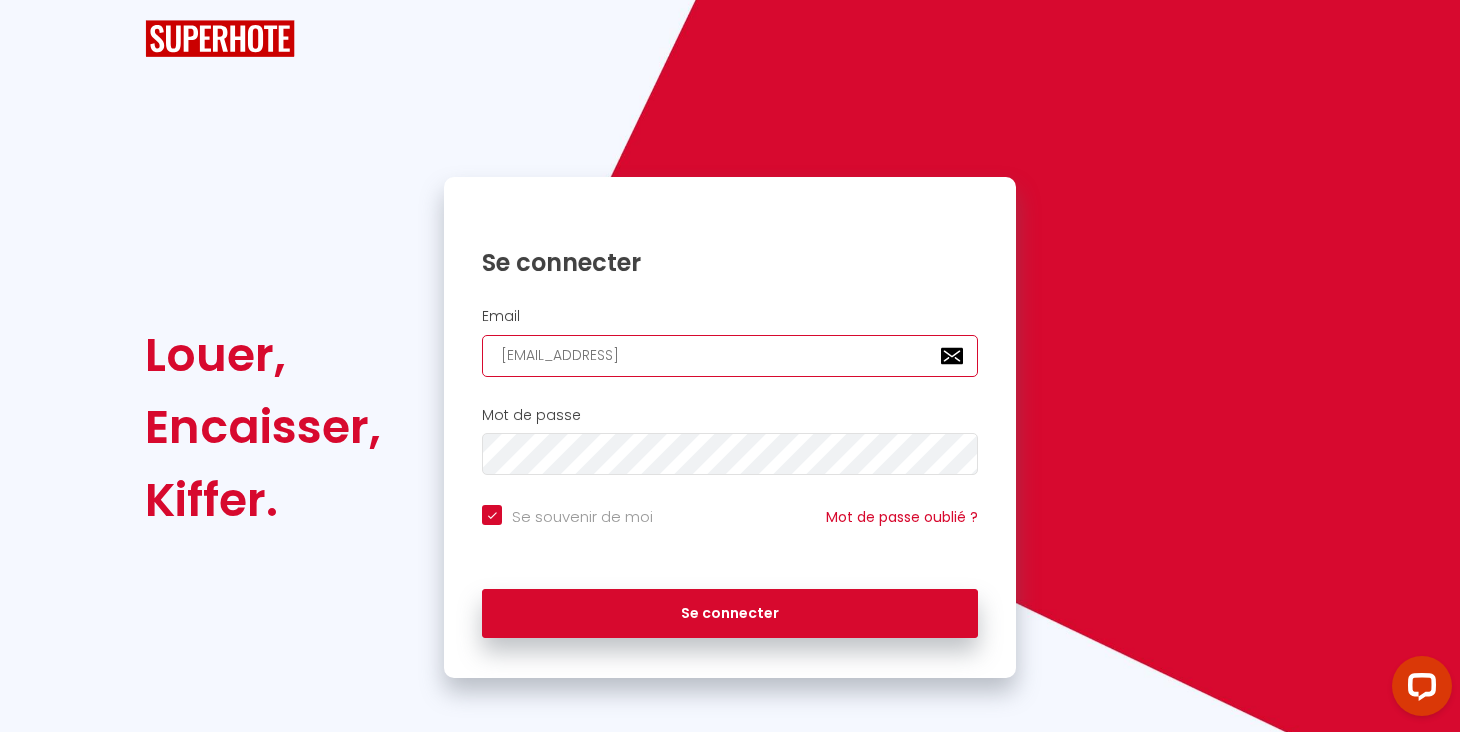 type on "[EMAIL_ADDRESS]." 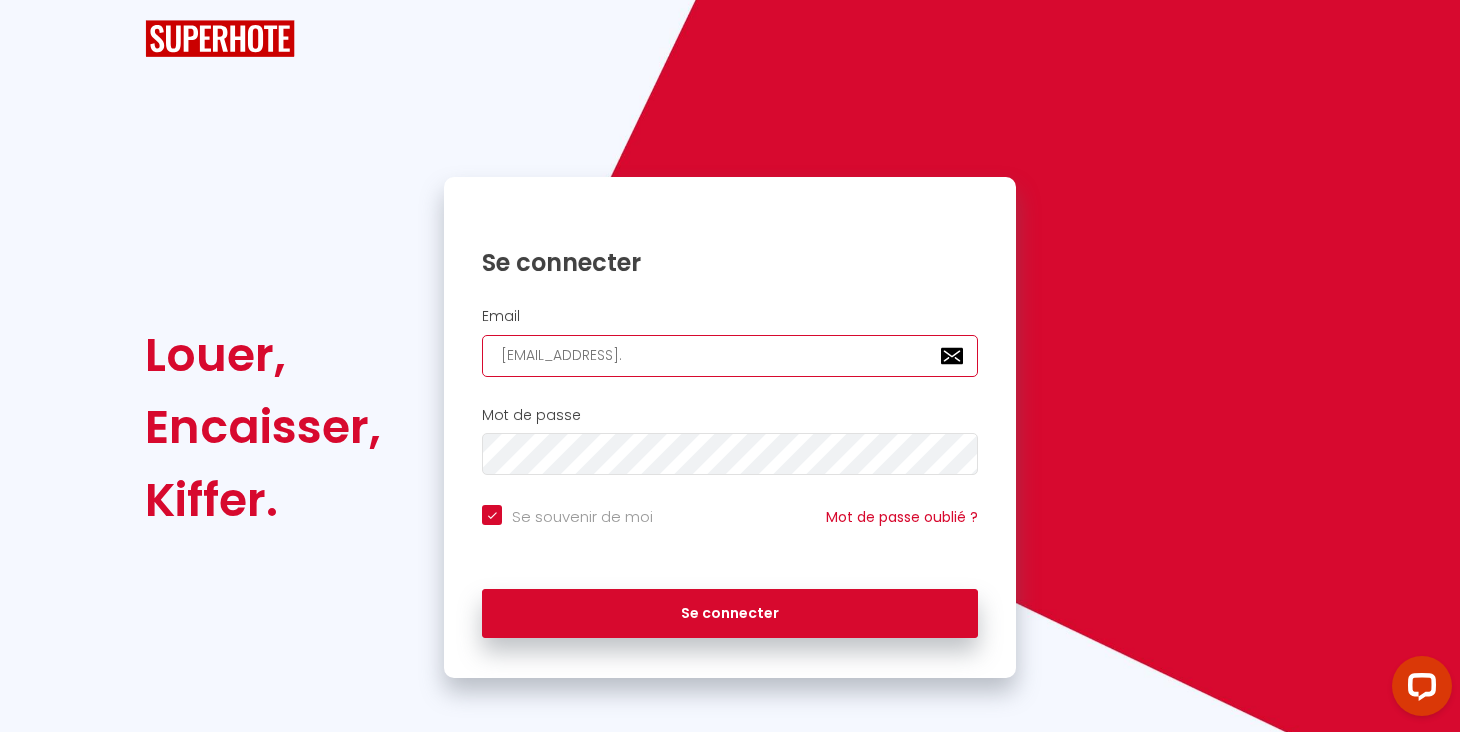 checkbox on "true" 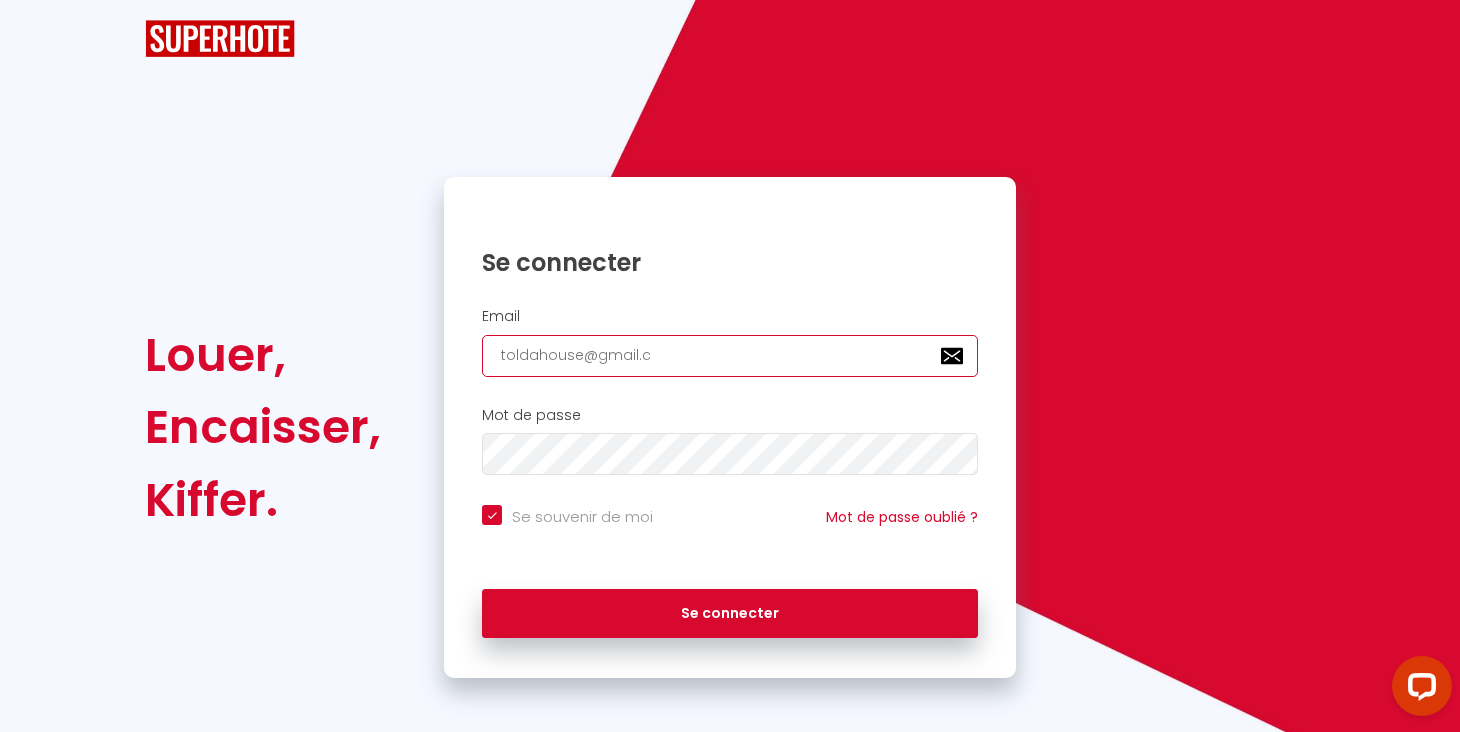 checkbox on "true" 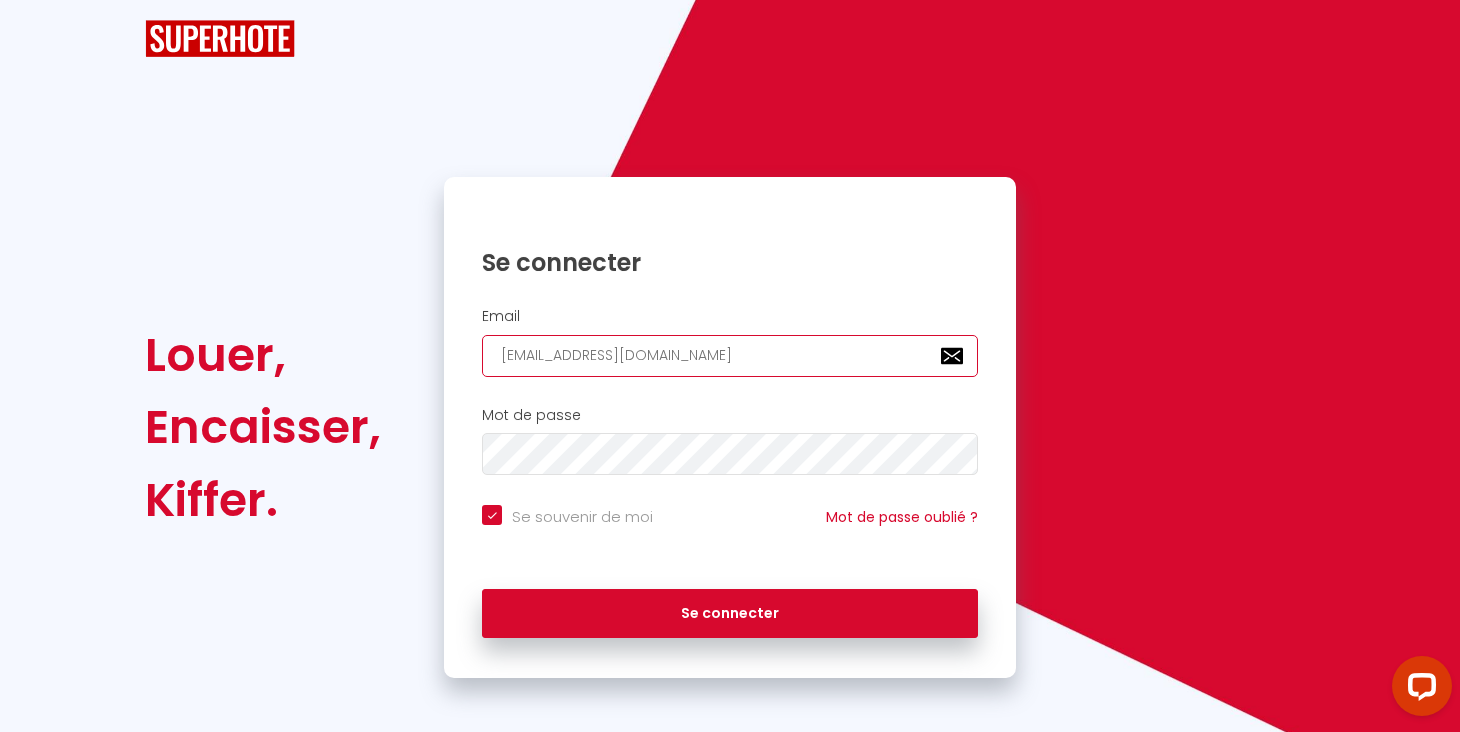 checkbox on "true" 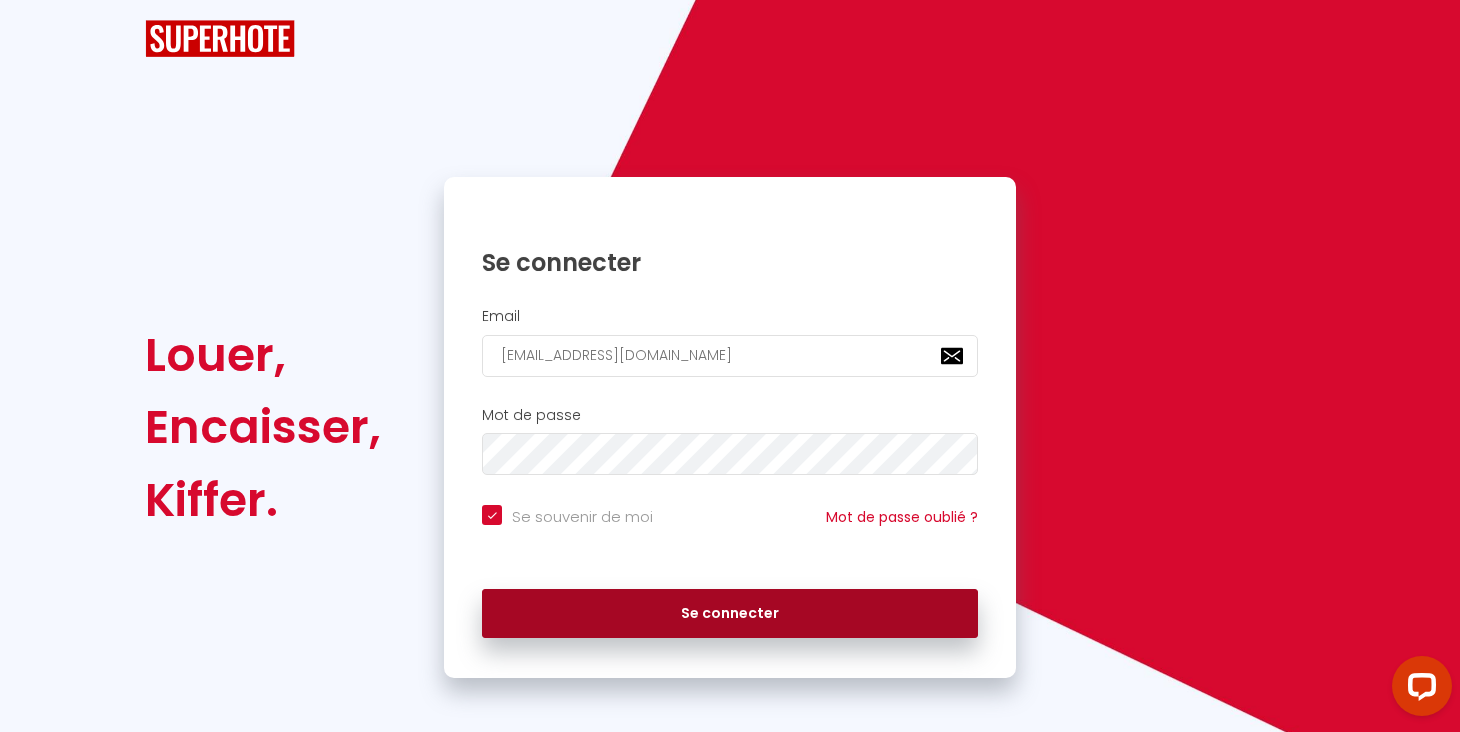 click on "Se connecter" at bounding box center [730, 614] 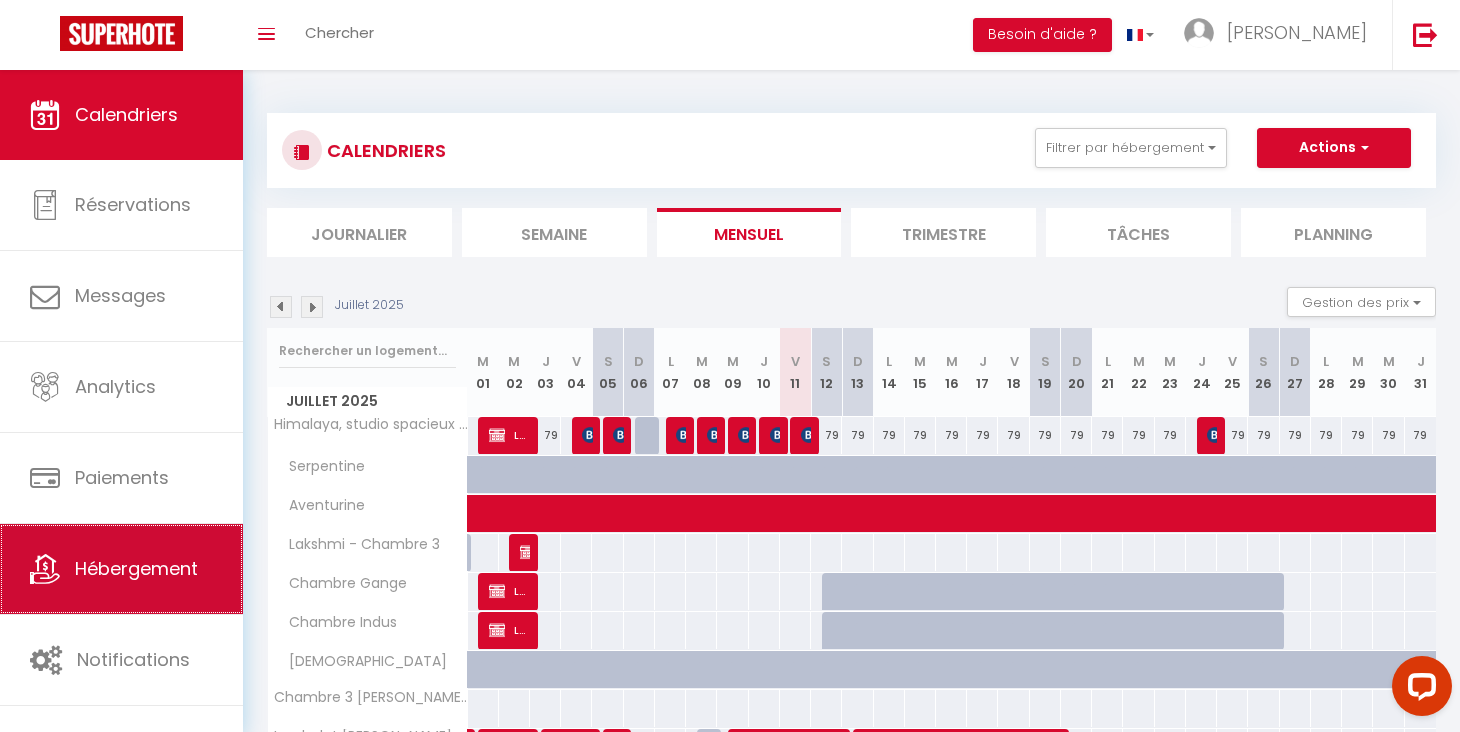 click on "Hébergement" at bounding box center (121, 569) 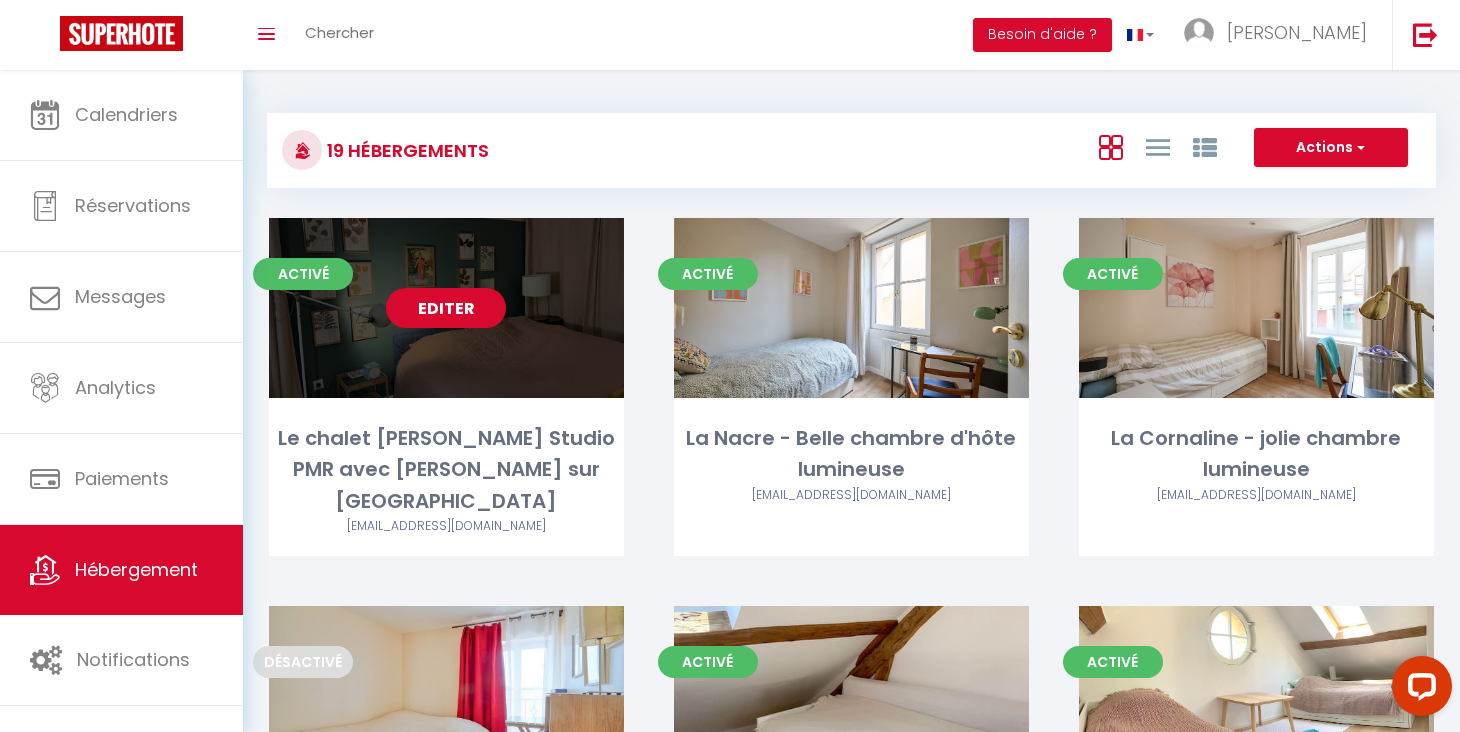 click on "Editer" at bounding box center (446, 308) 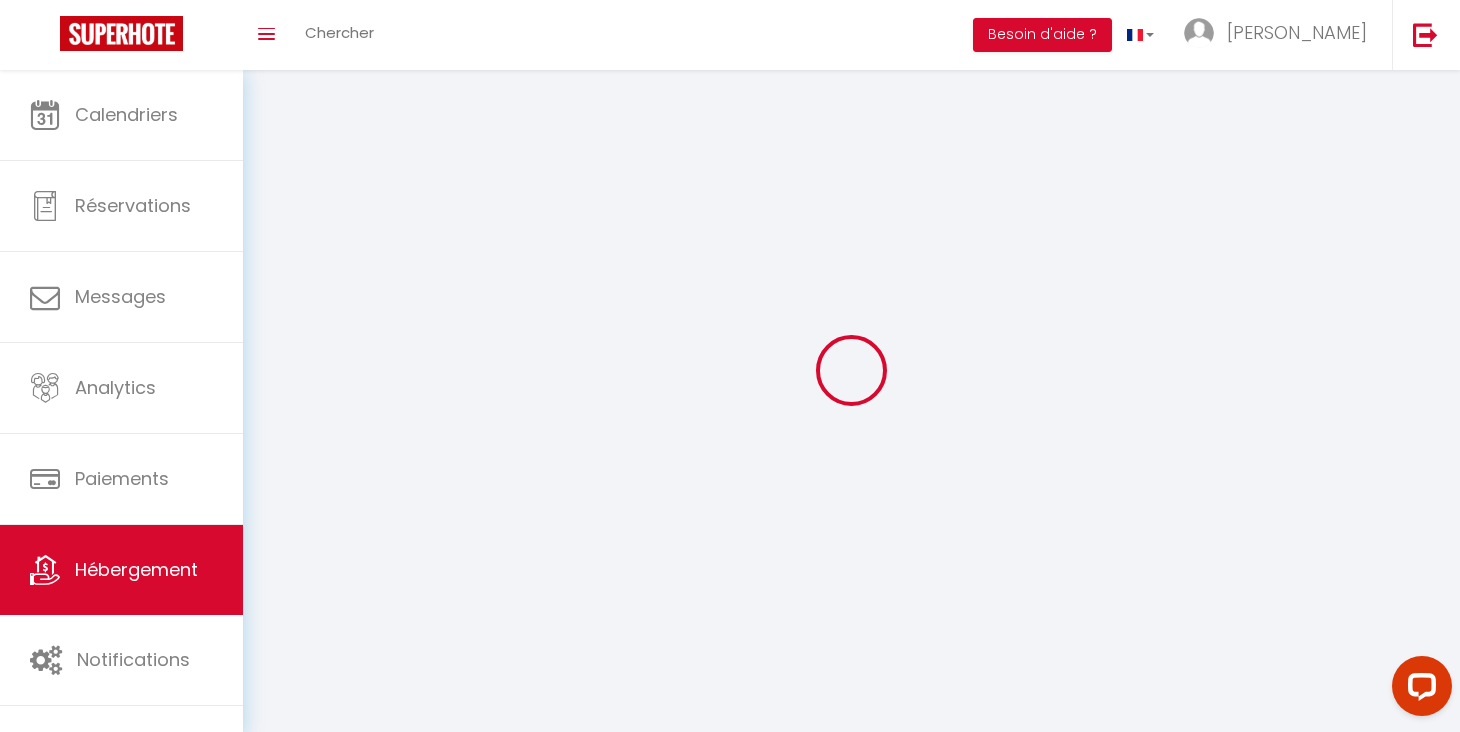 type on "Le chalet [PERSON_NAME] Studio PMR avec [PERSON_NAME] sur [GEOGRAPHIC_DATA]" 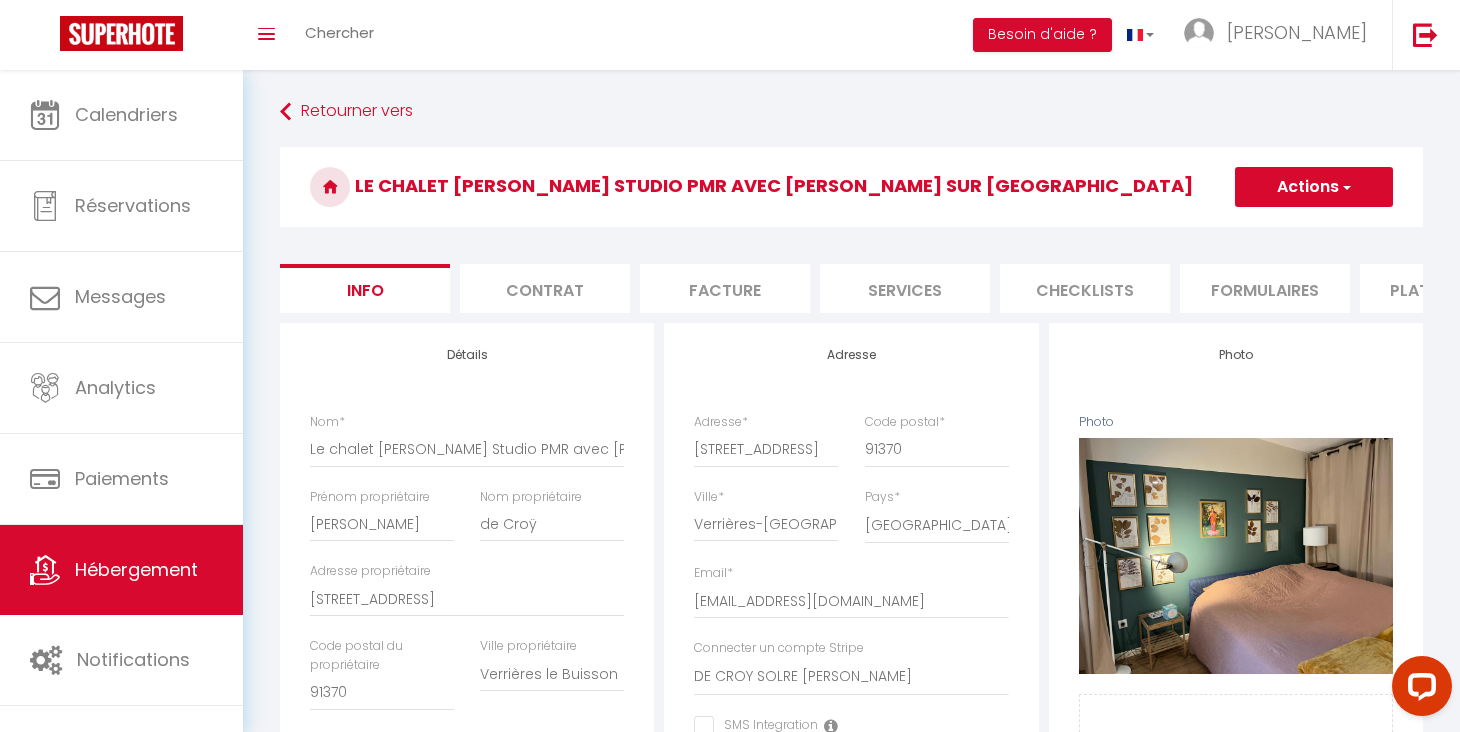 checkbox on "false" 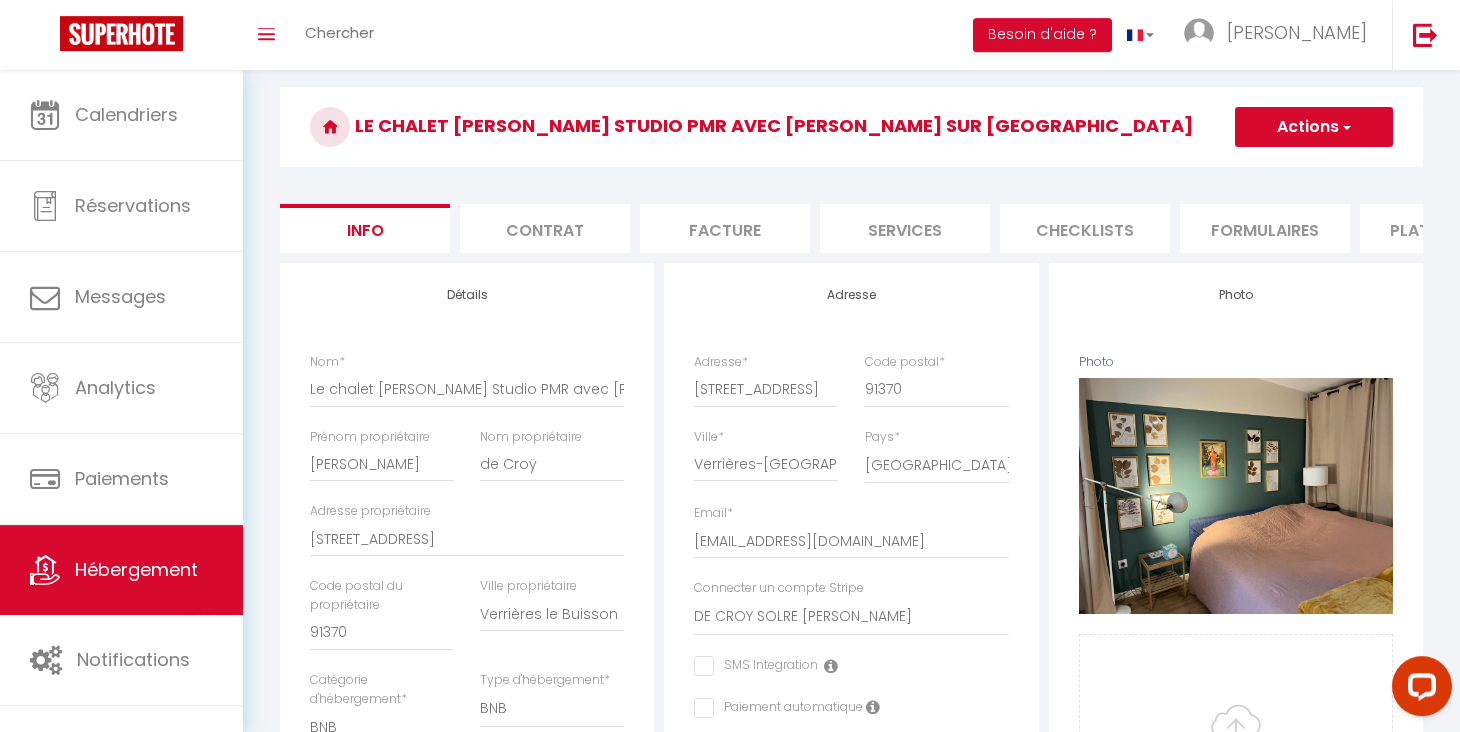 scroll, scrollTop: 59, scrollLeft: 0, axis: vertical 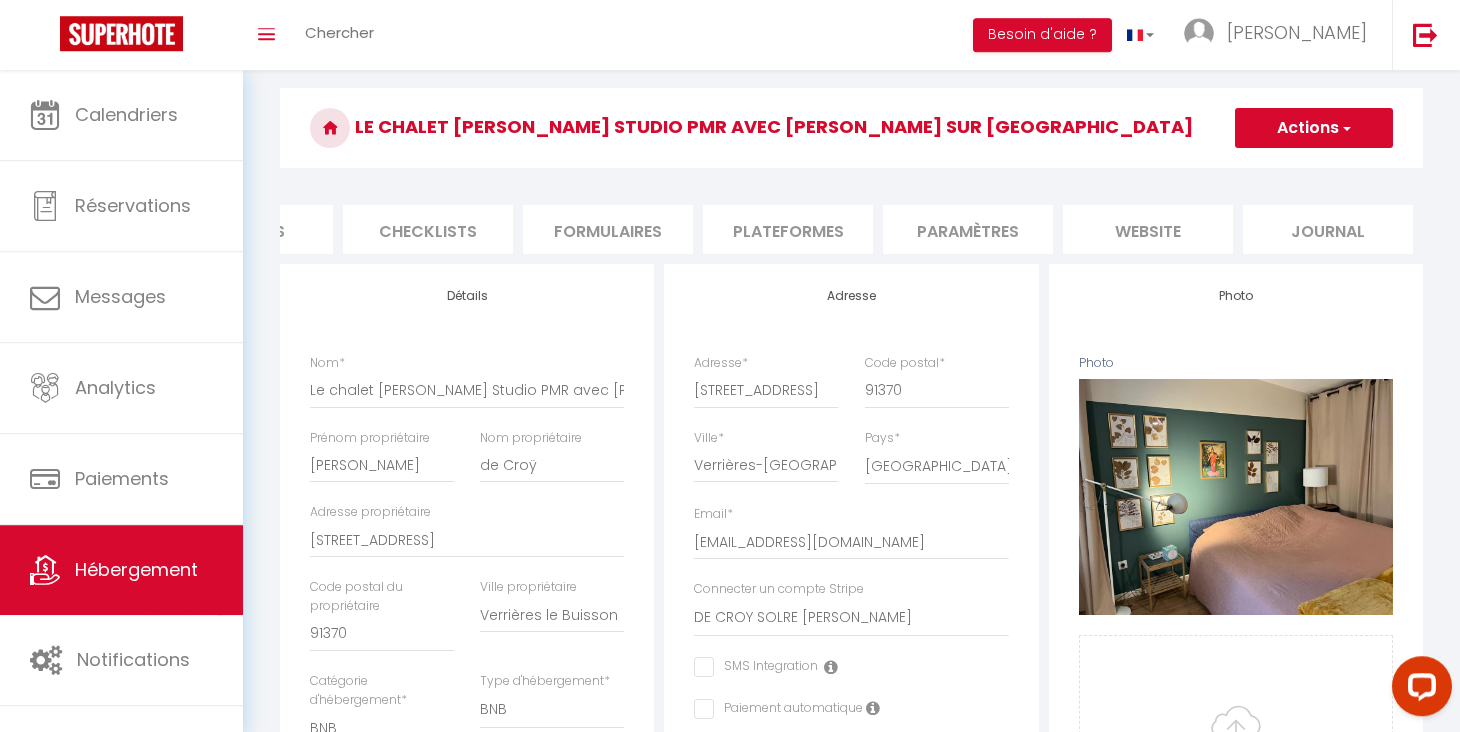 click on "Paramètres" at bounding box center [968, 229] 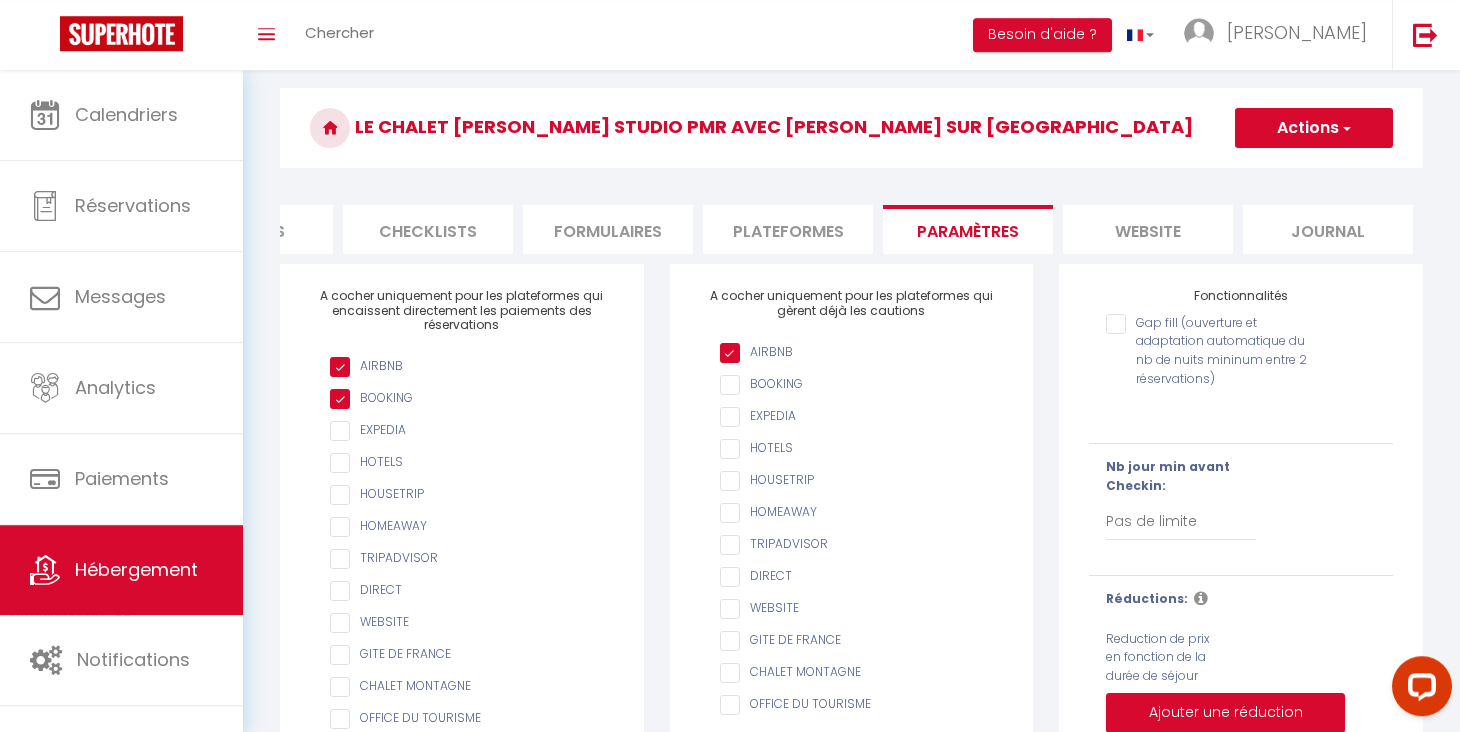 click on "Plateformes" at bounding box center (788, 229) 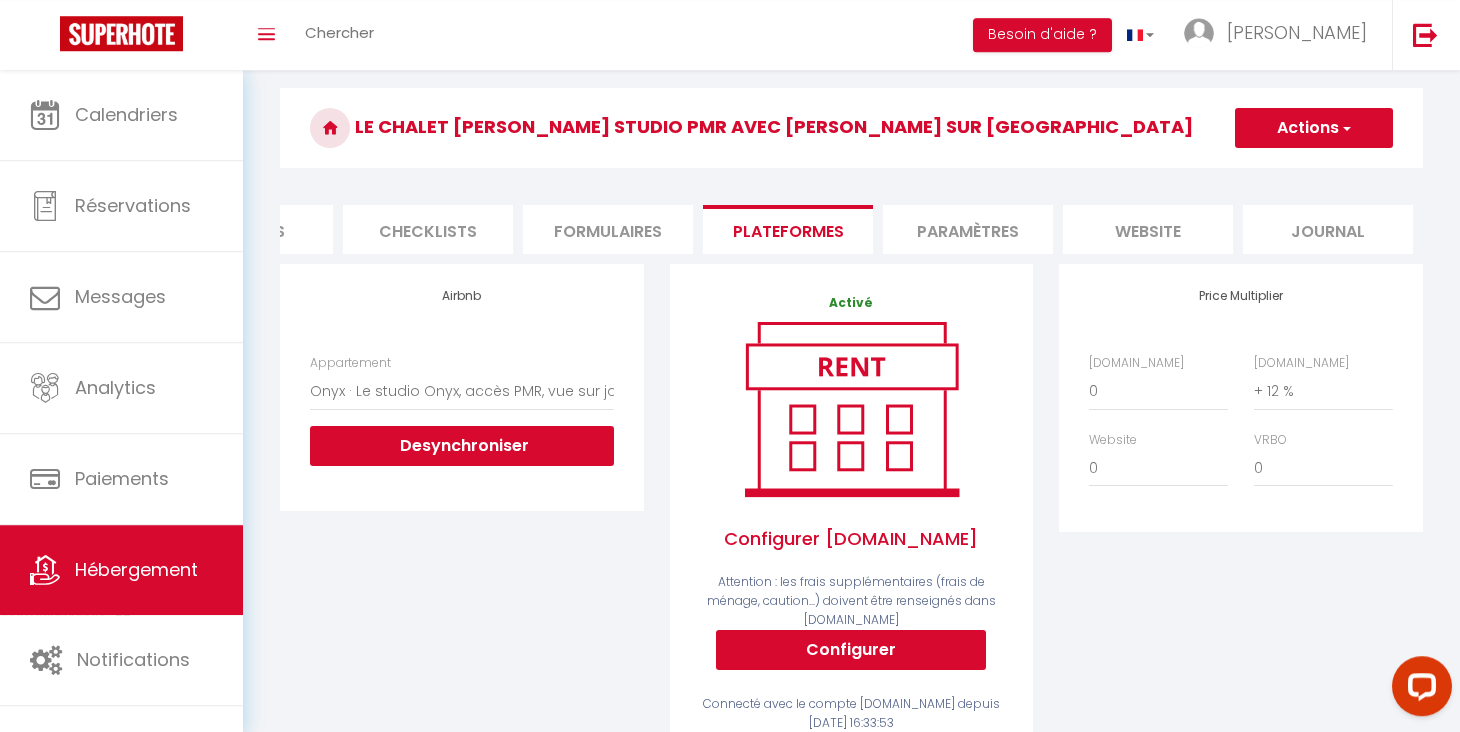 click on "Formulaires" at bounding box center [608, 229] 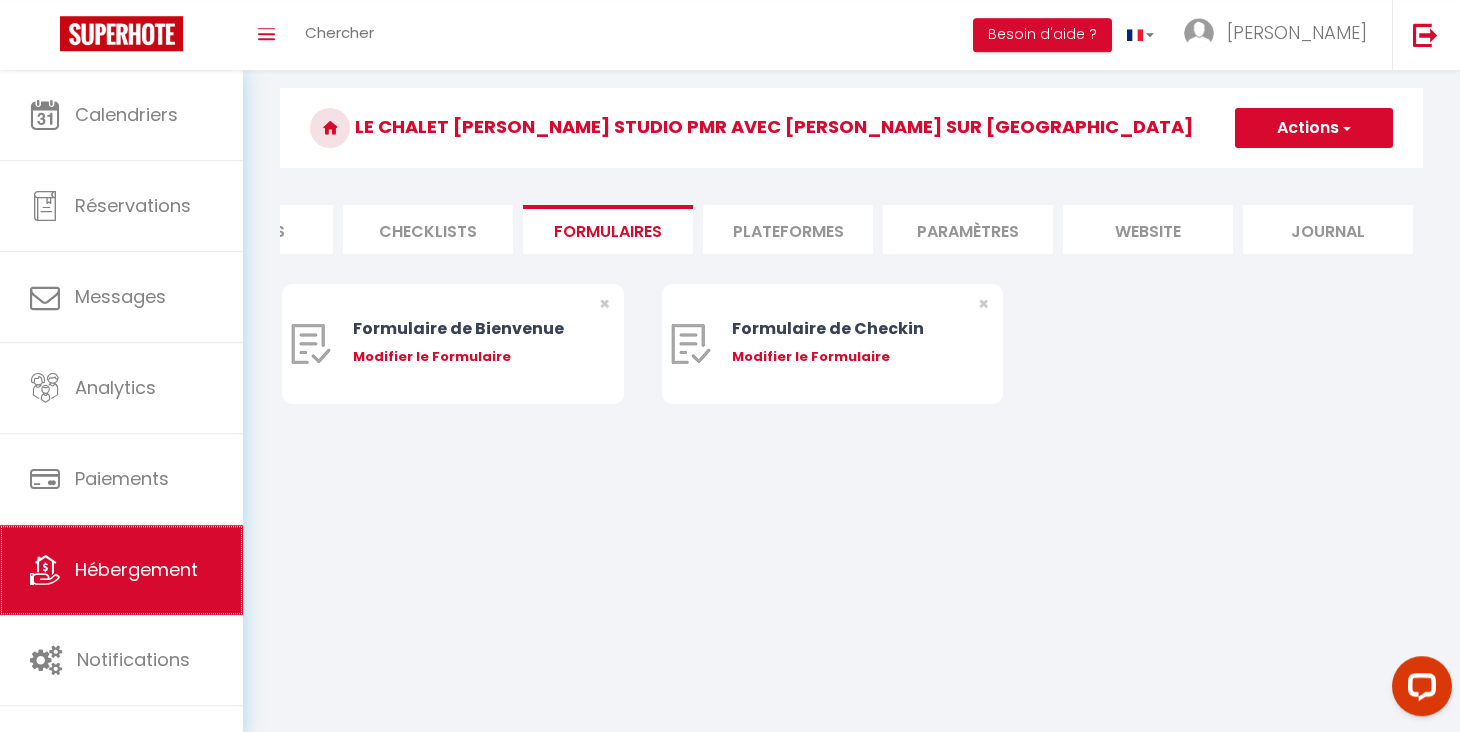 click on "Hébergement" at bounding box center (136, 569) 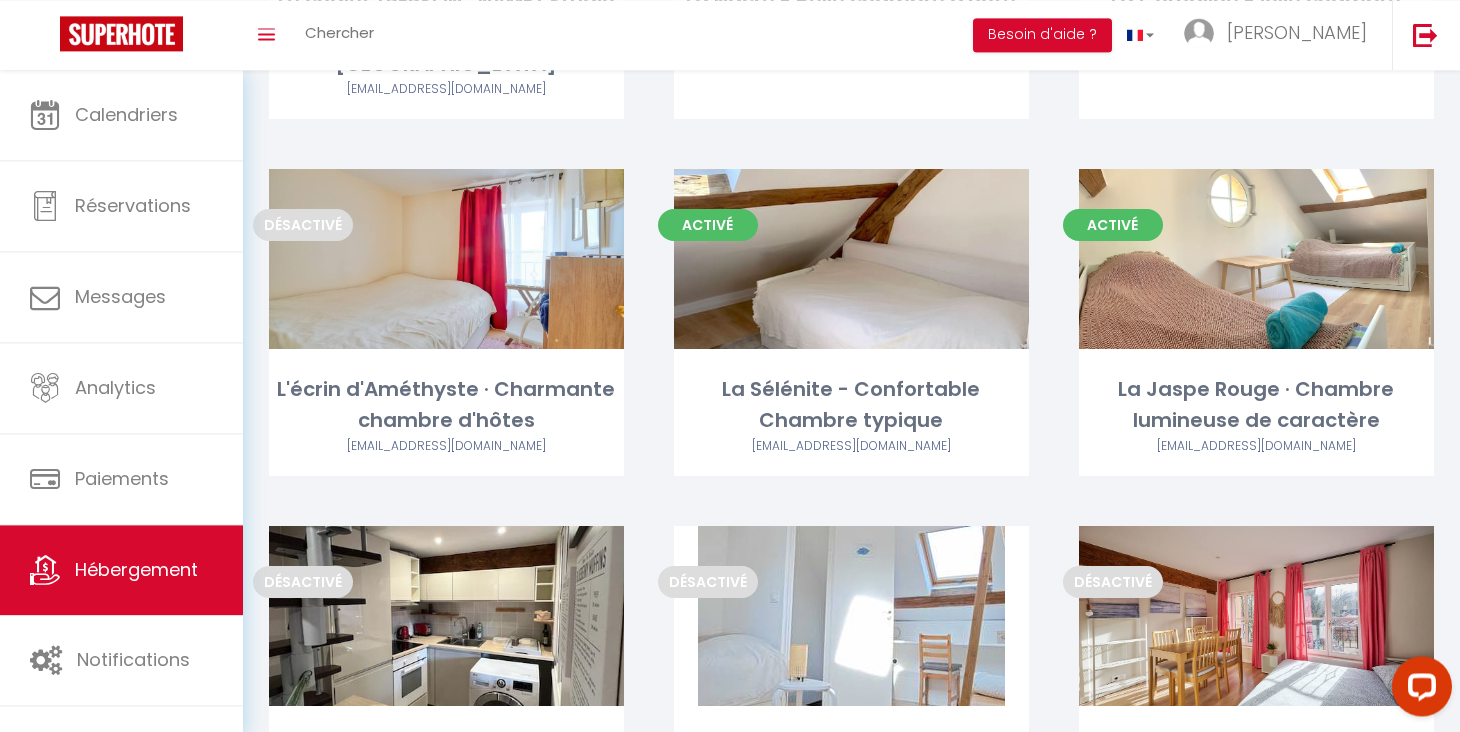 scroll, scrollTop: 440, scrollLeft: 0, axis: vertical 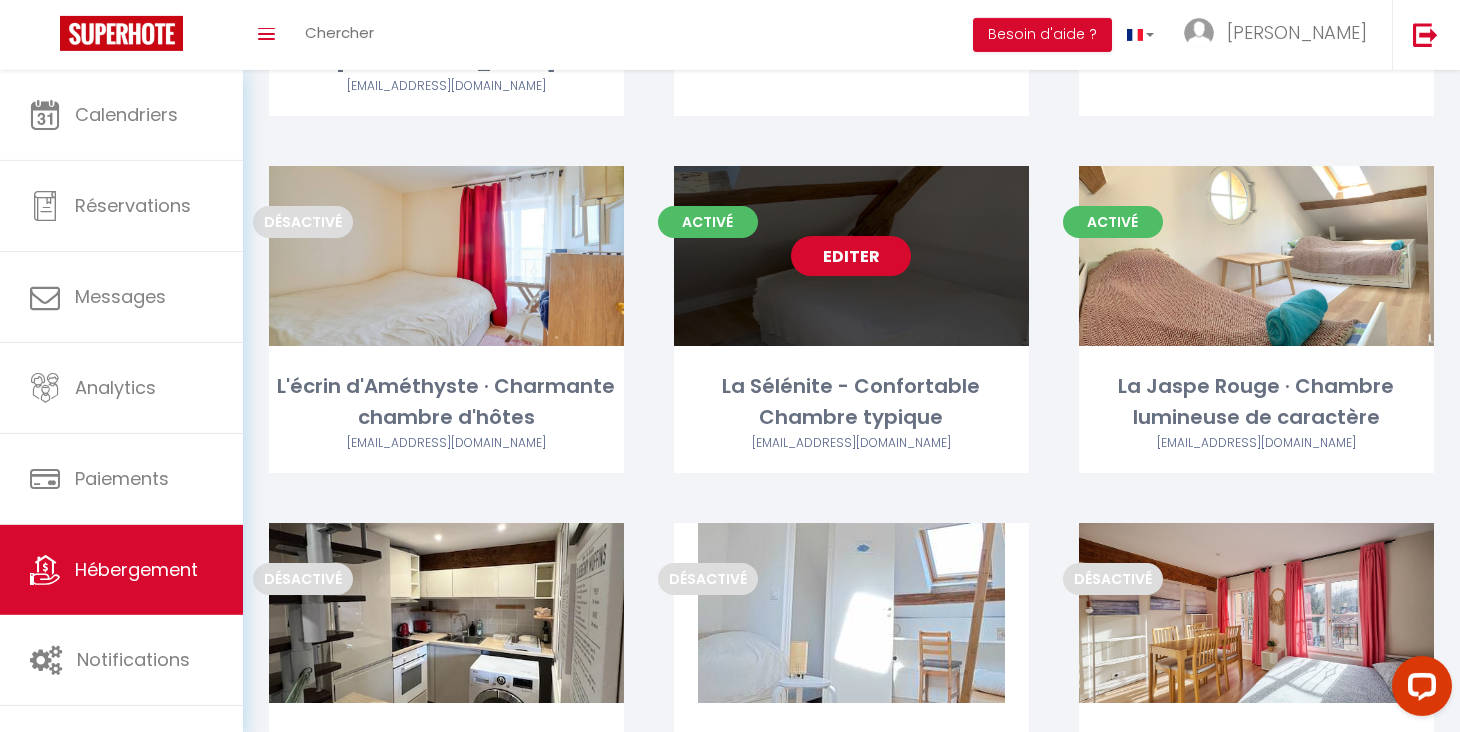 click on "Editer" at bounding box center (851, 256) 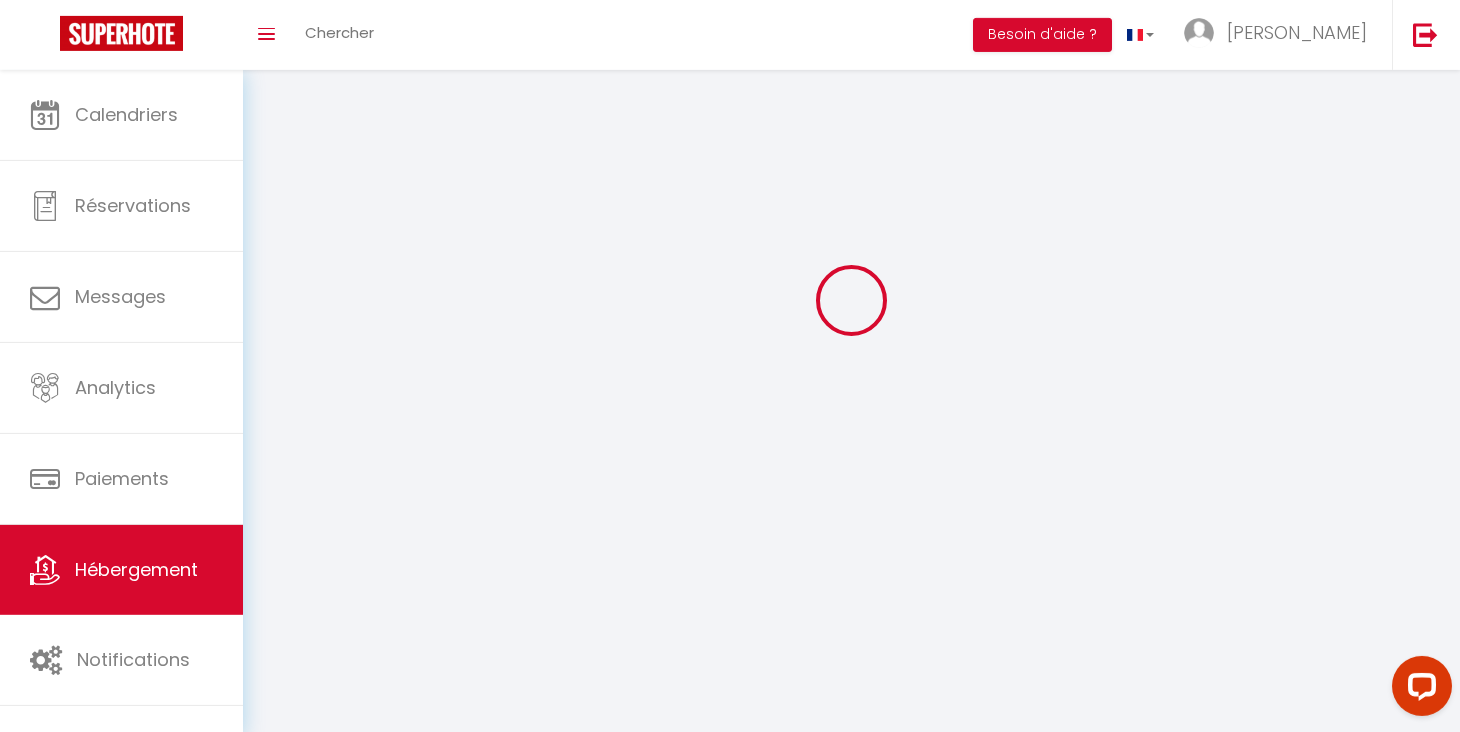 scroll, scrollTop: 0, scrollLeft: 0, axis: both 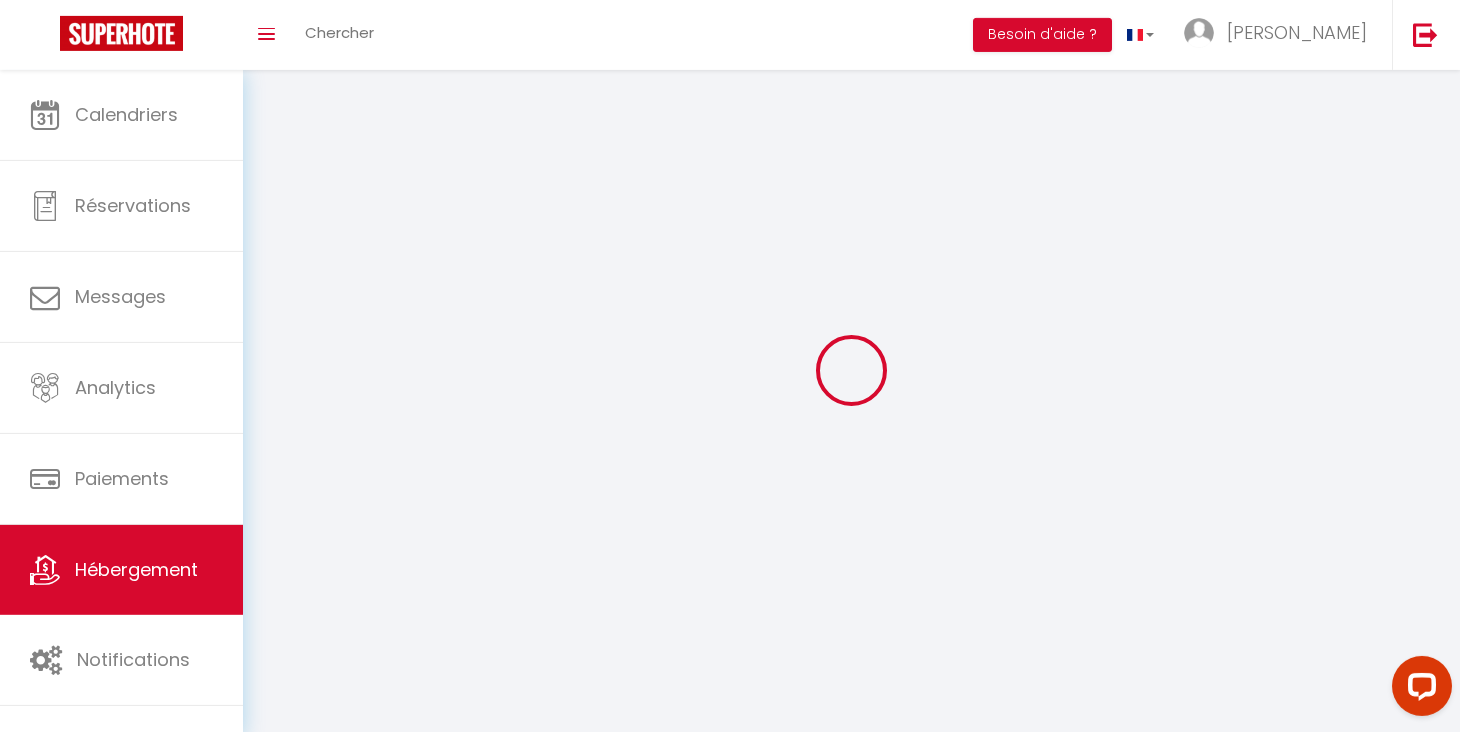 select on "1" 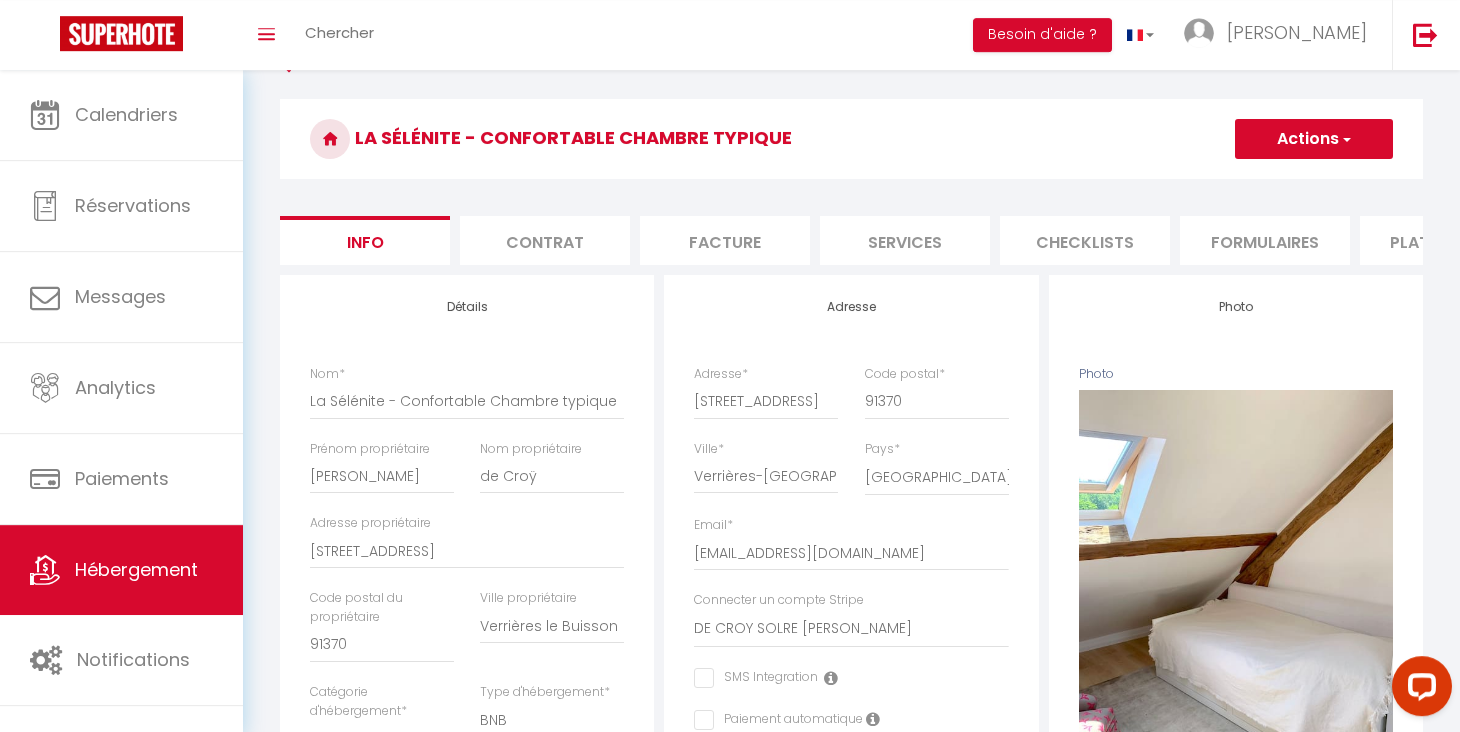 scroll, scrollTop: 0, scrollLeft: 0, axis: both 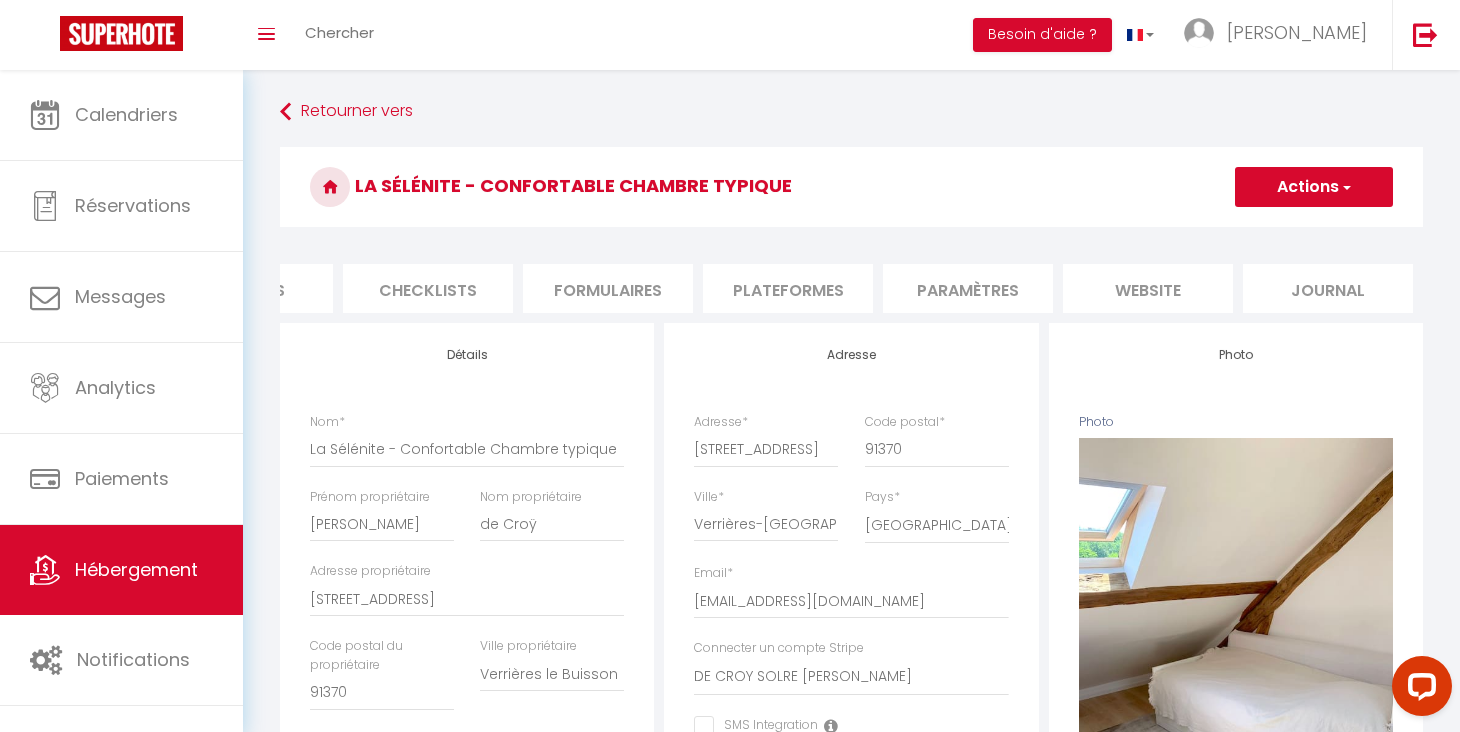 click on "website" at bounding box center [1148, 288] 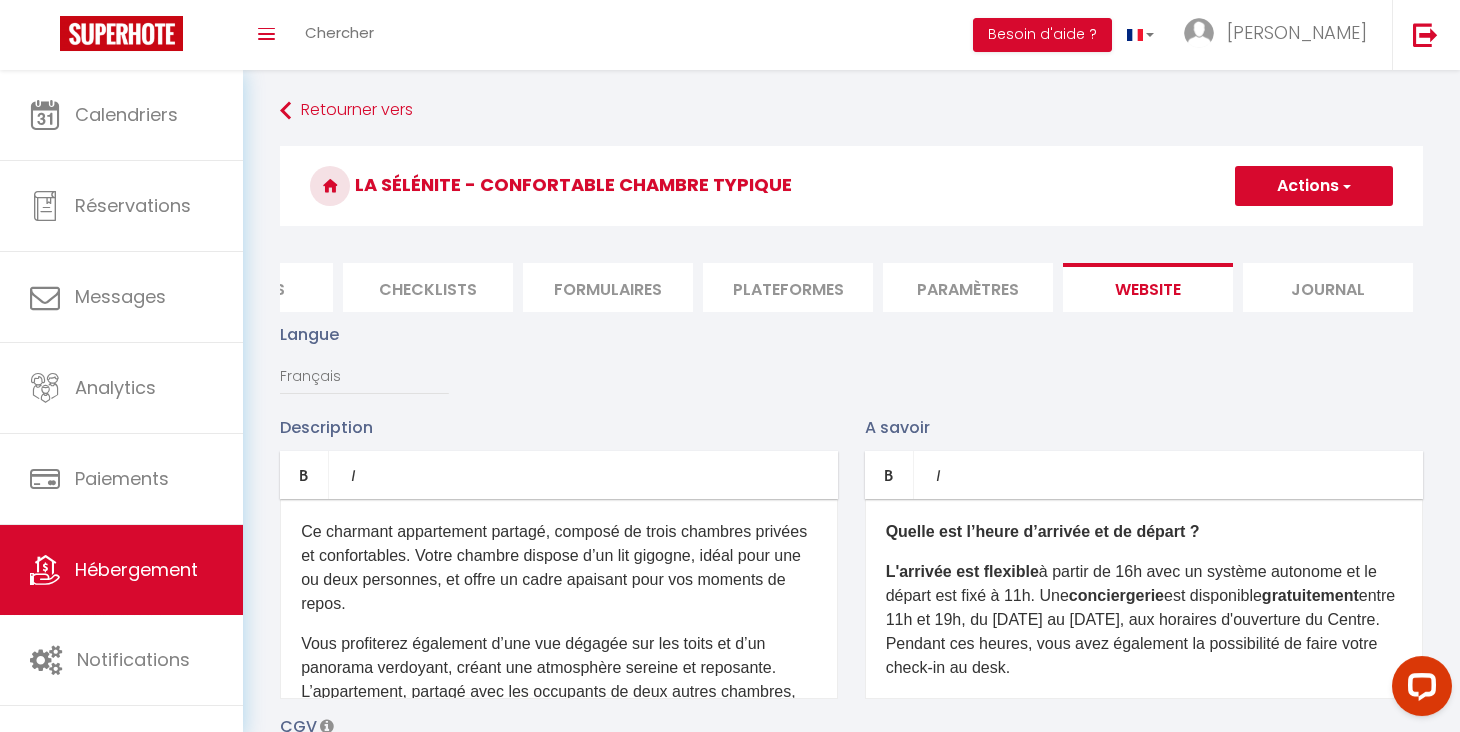 scroll, scrollTop: 0, scrollLeft: 0, axis: both 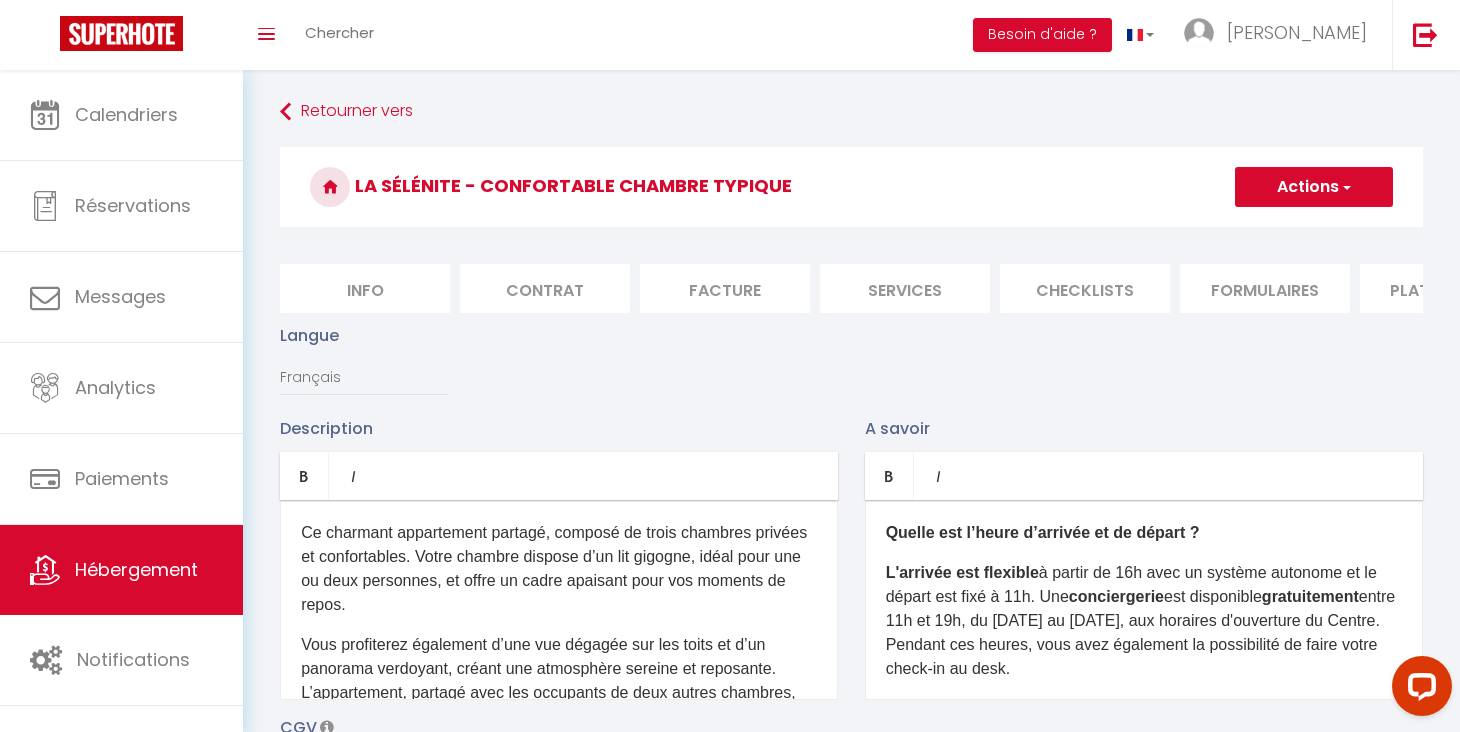 click on "Info" at bounding box center [365, 288] 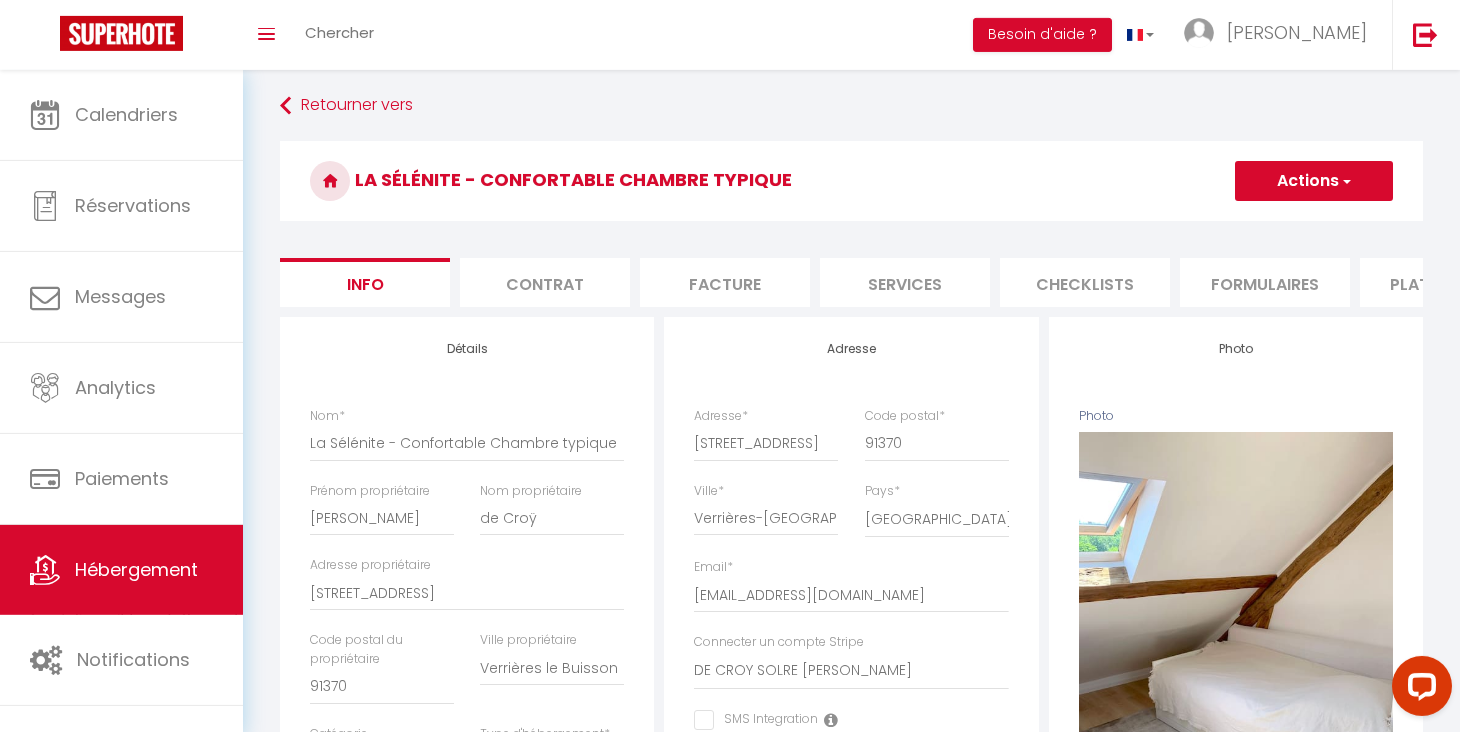 scroll, scrollTop: 0, scrollLeft: 0, axis: both 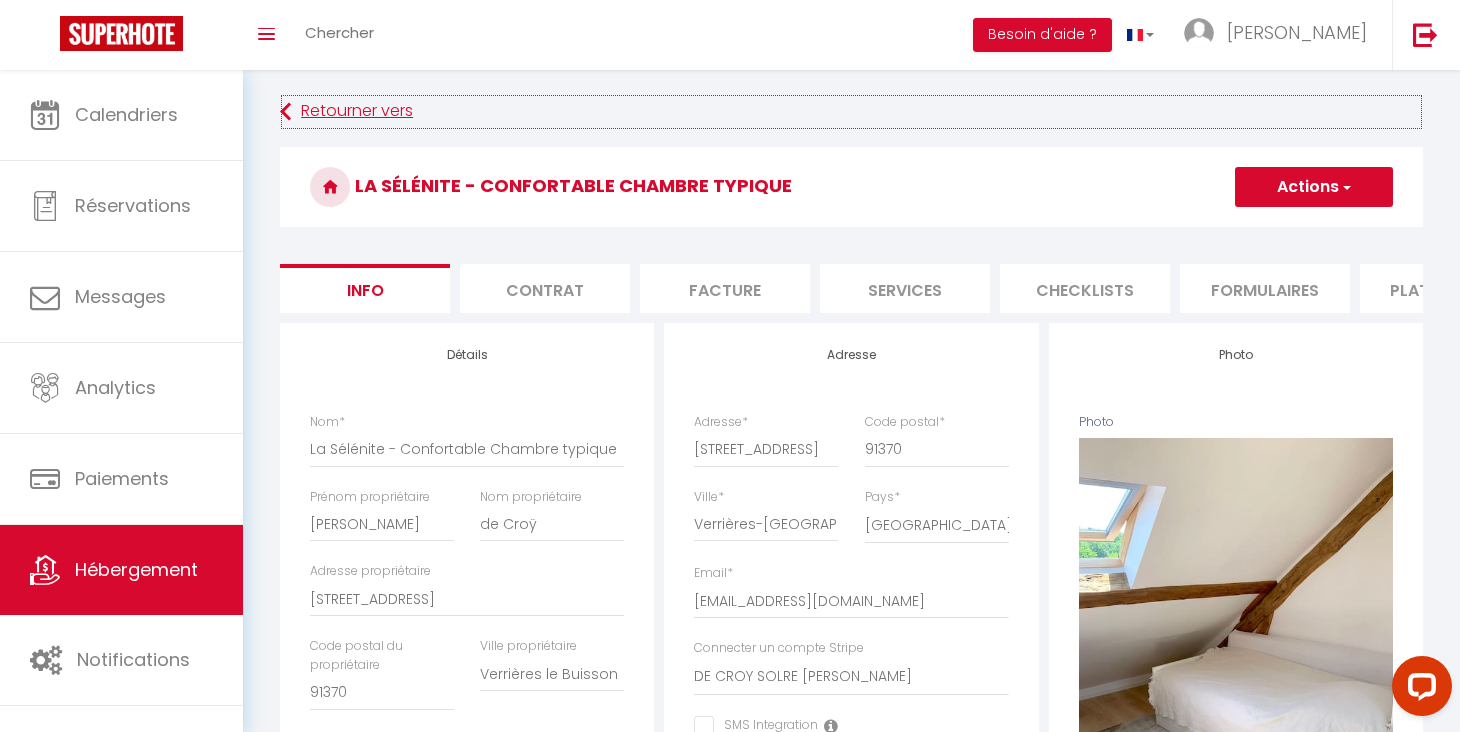 click on "Retourner vers" at bounding box center (851, 112) 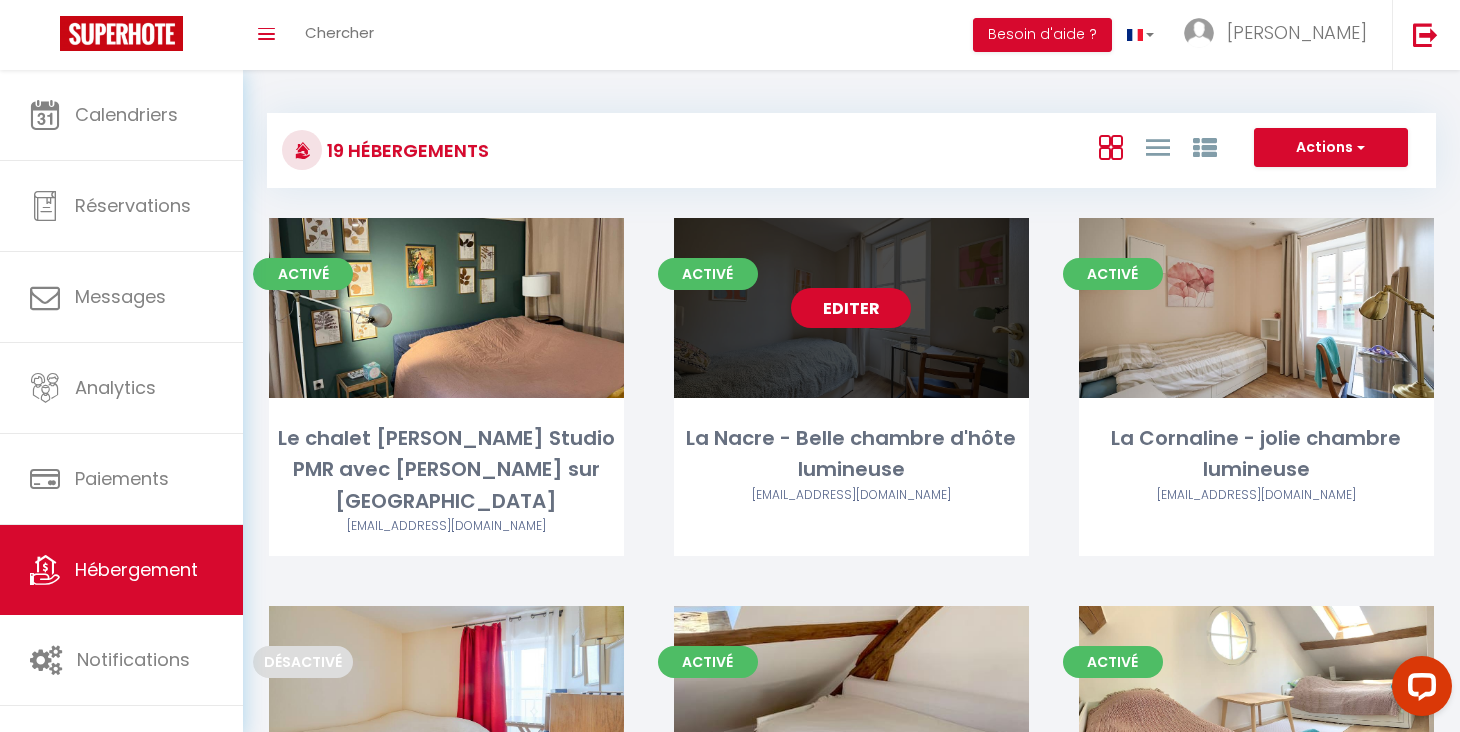 click on "Editer" at bounding box center [851, 308] 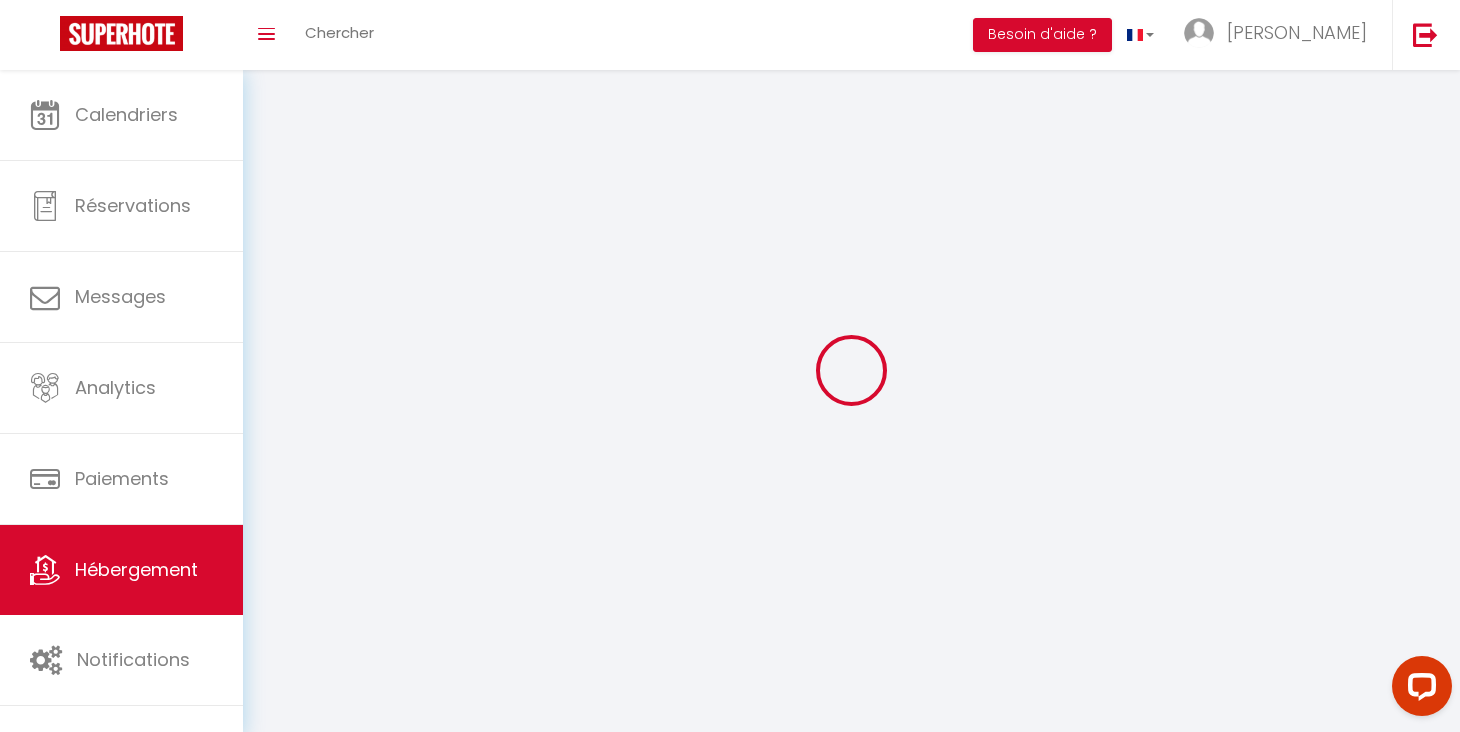 scroll, scrollTop: 70, scrollLeft: 0, axis: vertical 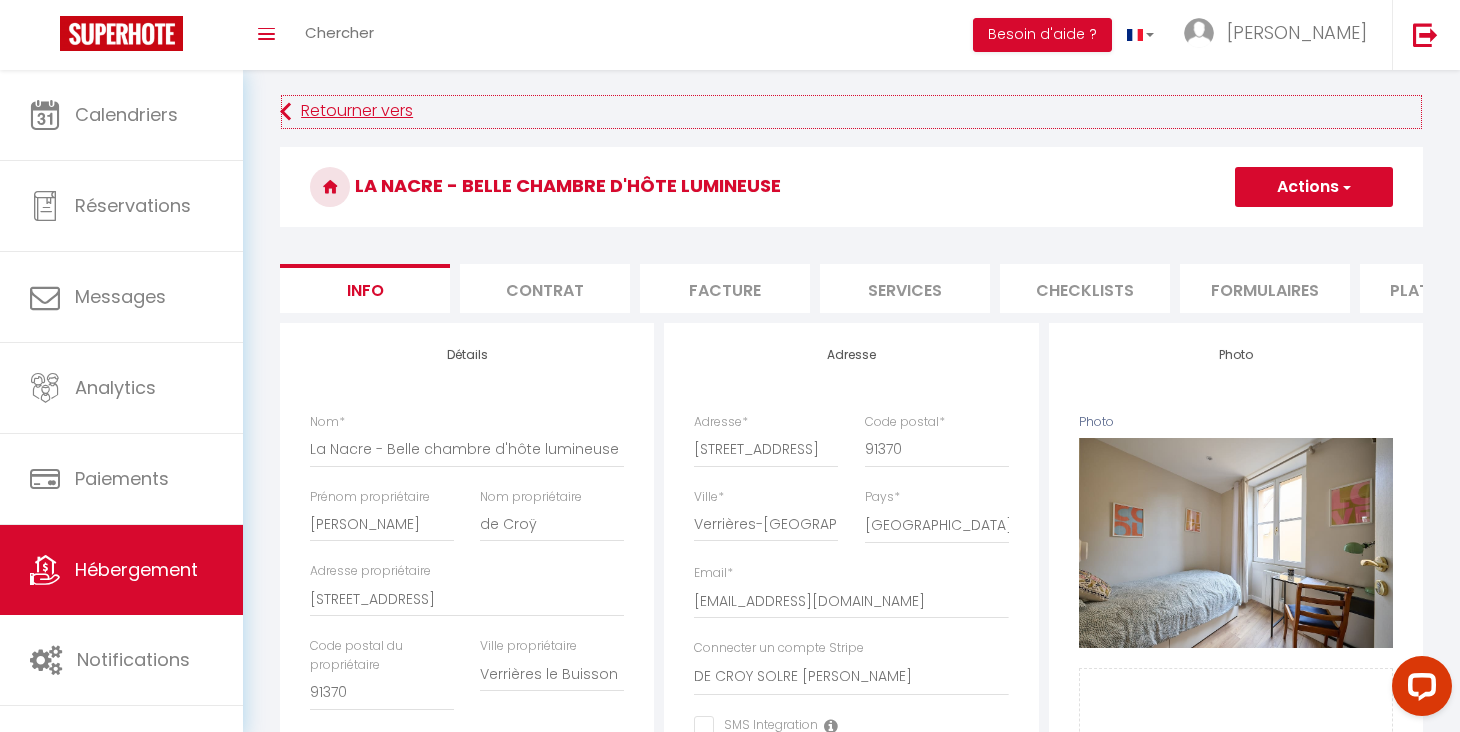 click at bounding box center (285, 112) 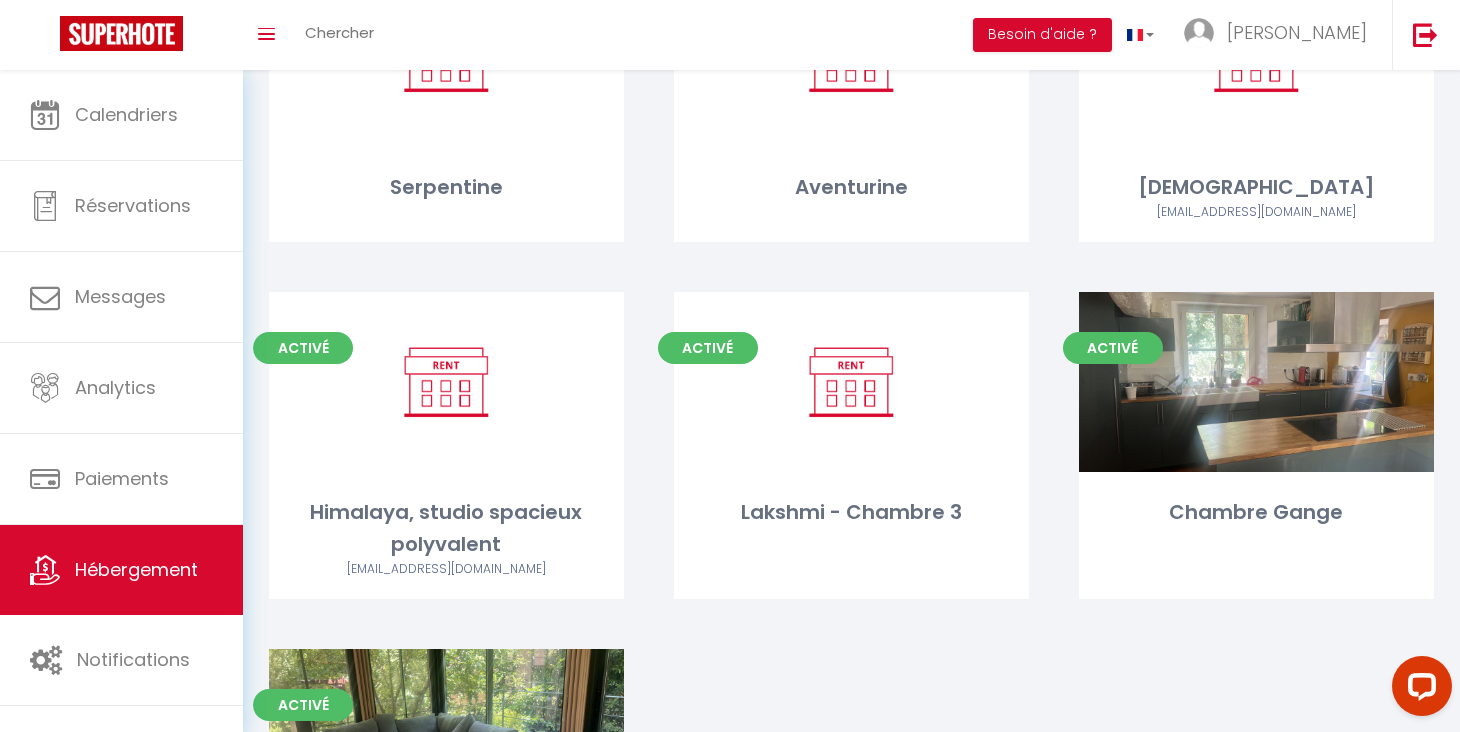 scroll, scrollTop: 1771, scrollLeft: 0, axis: vertical 